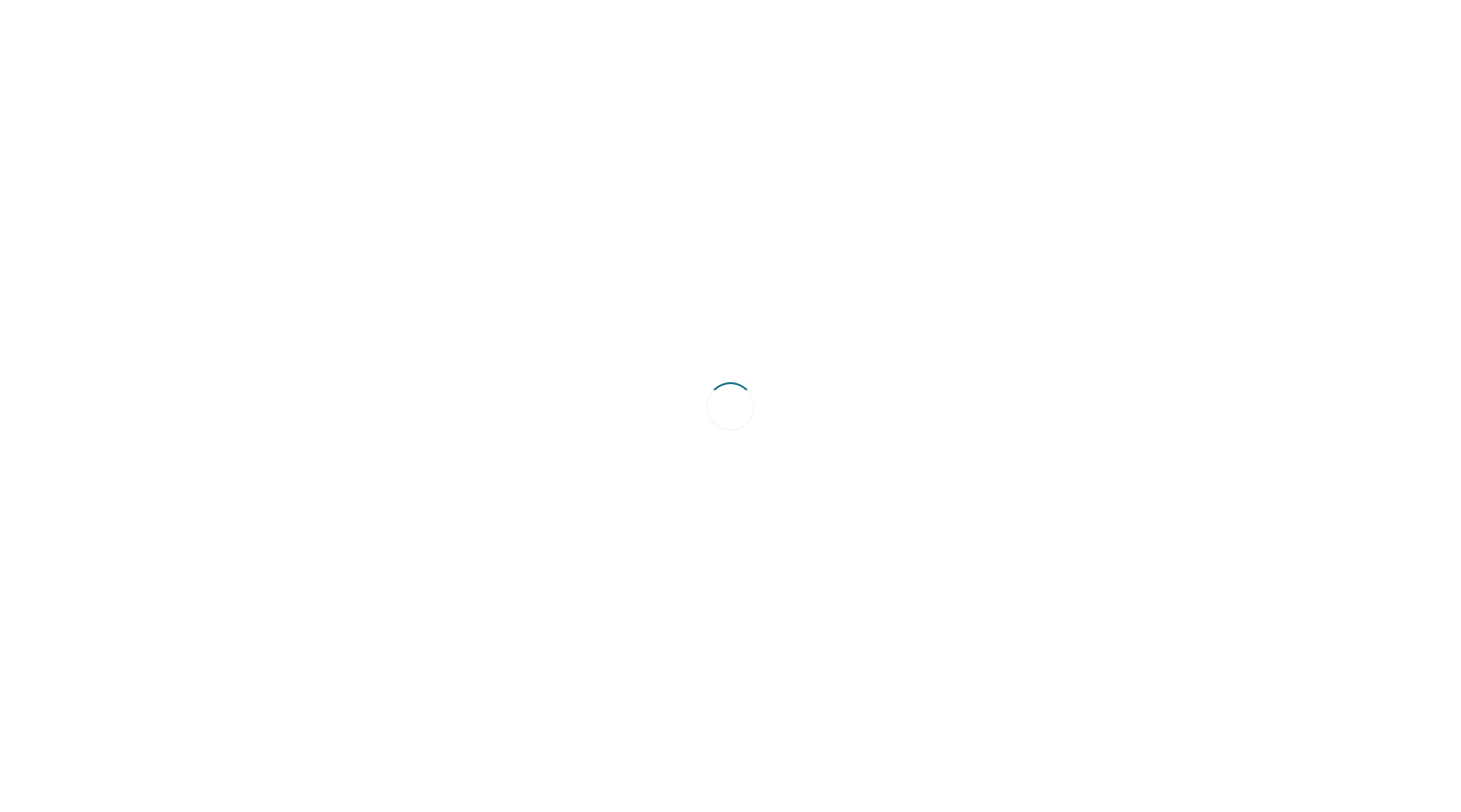scroll, scrollTop: 0, scrollLeft: 0, axis: both 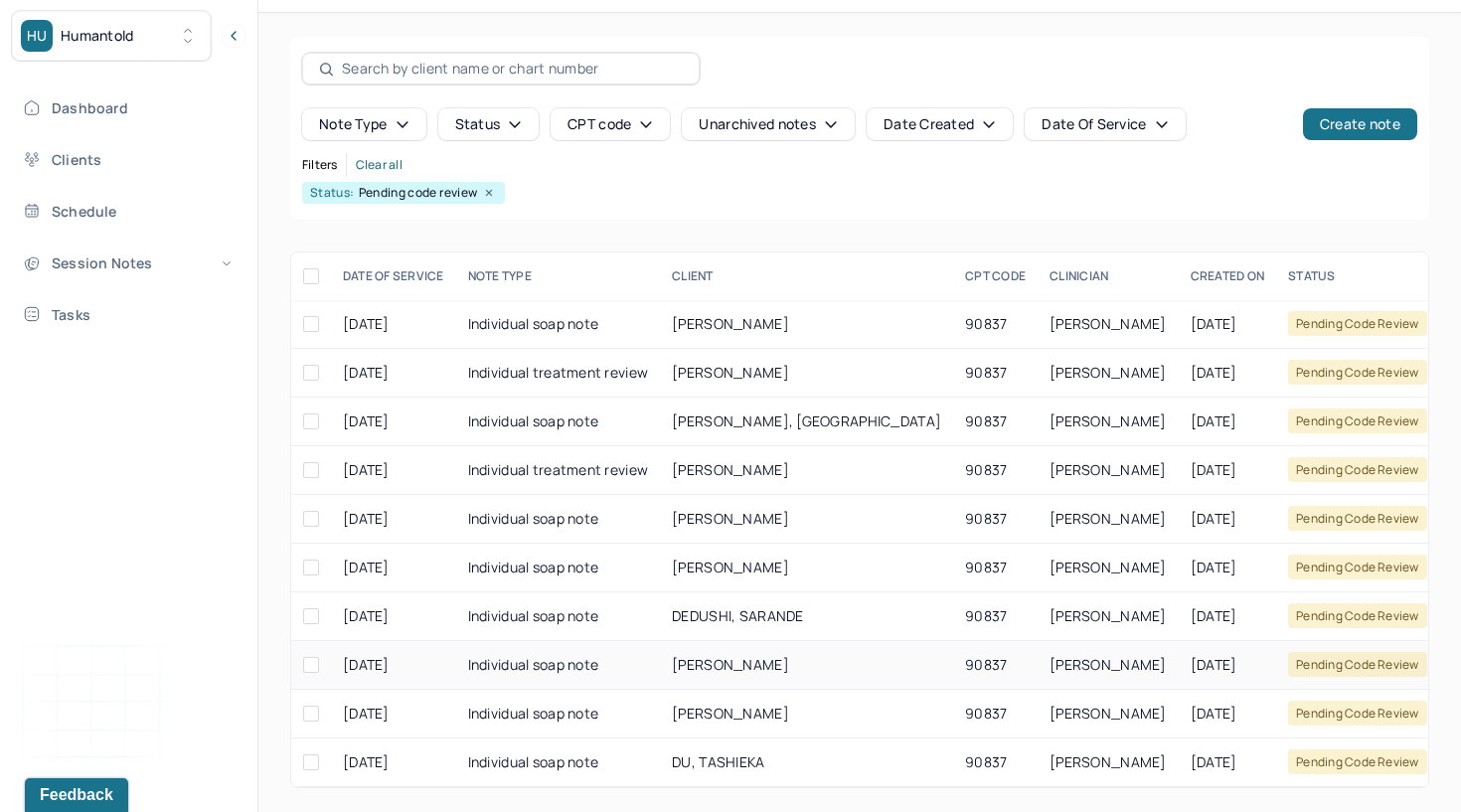 click on "Individual soap note" at bounding box center [559, 665] 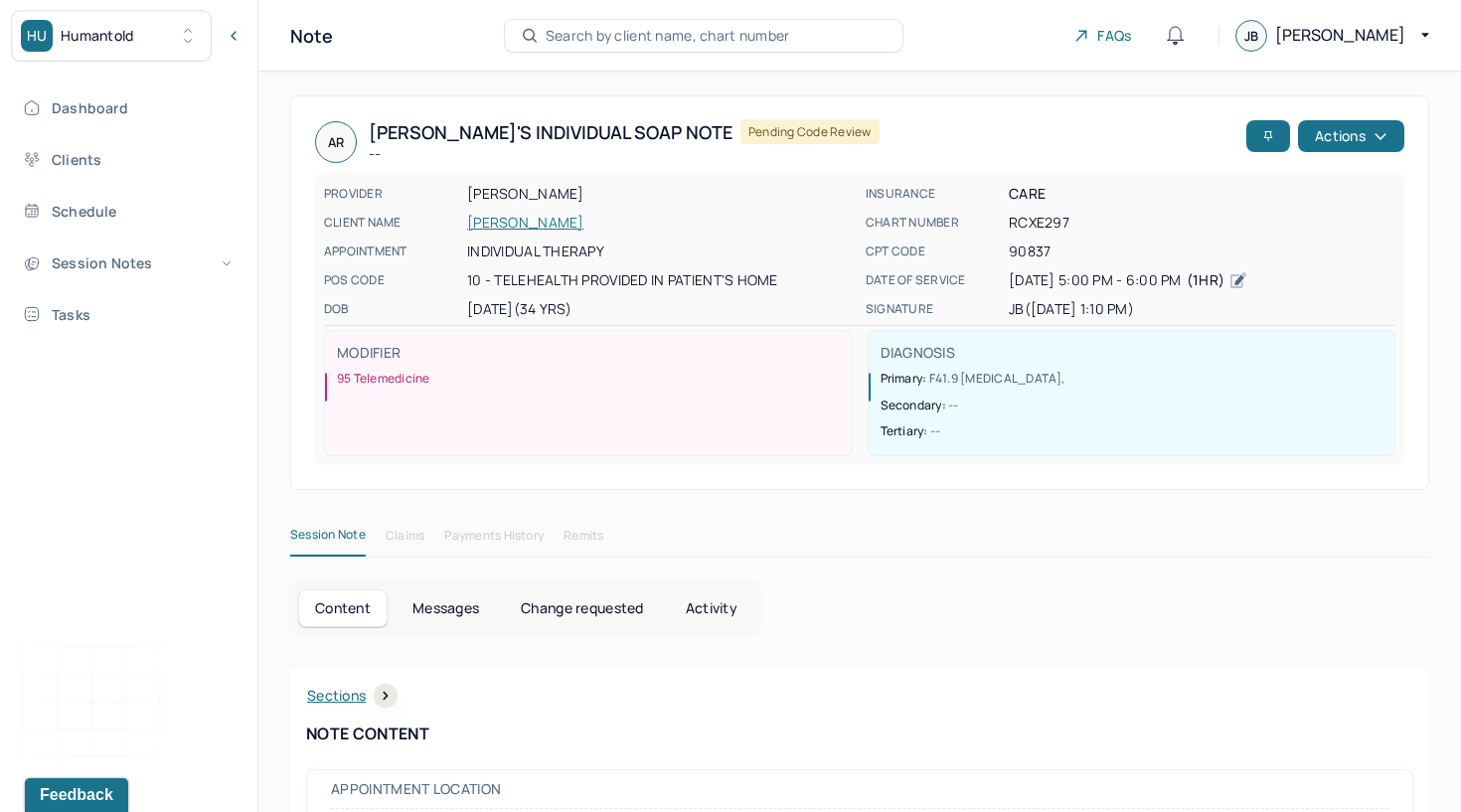 click 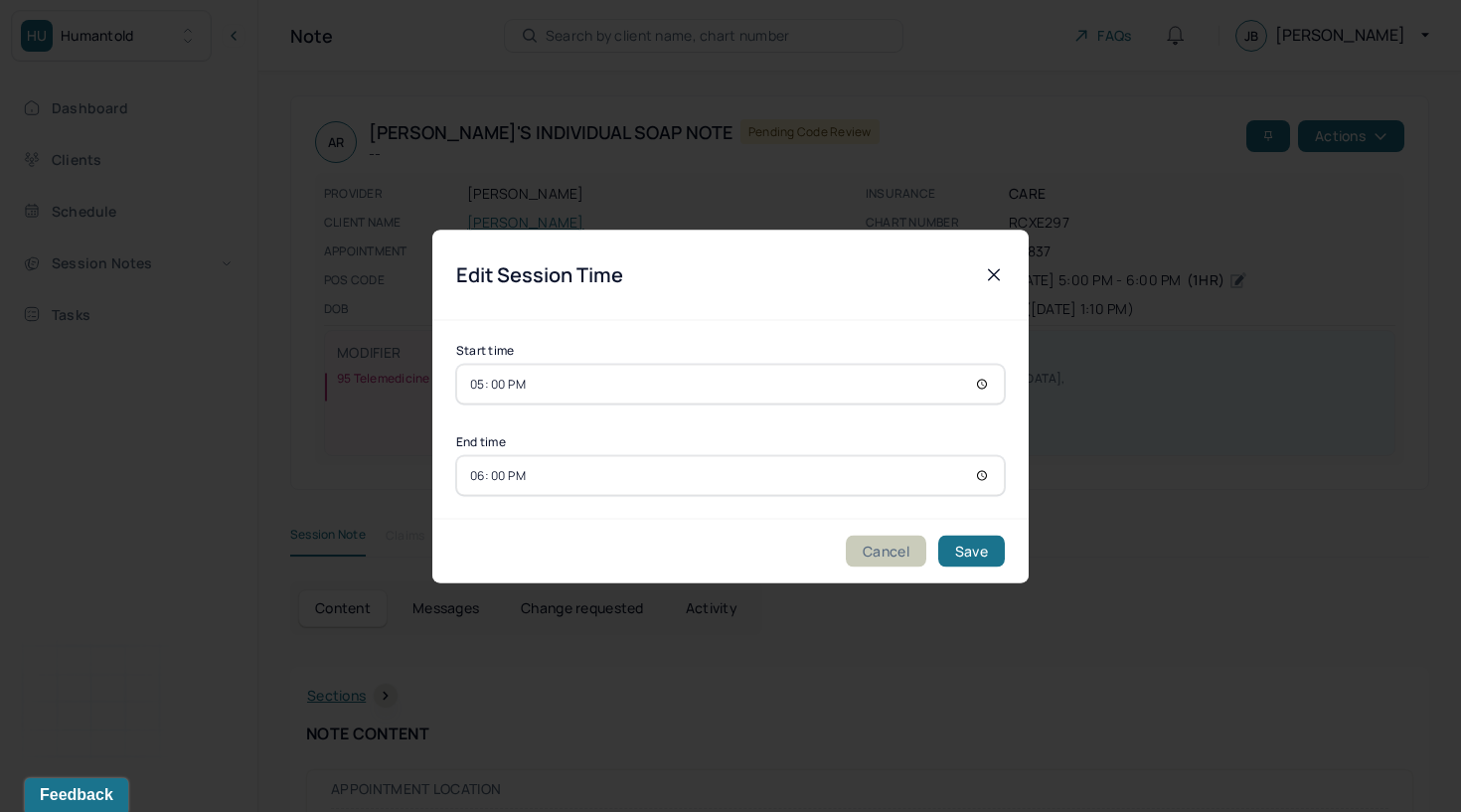 click on "Cancel" at bounding box center [886, 551] 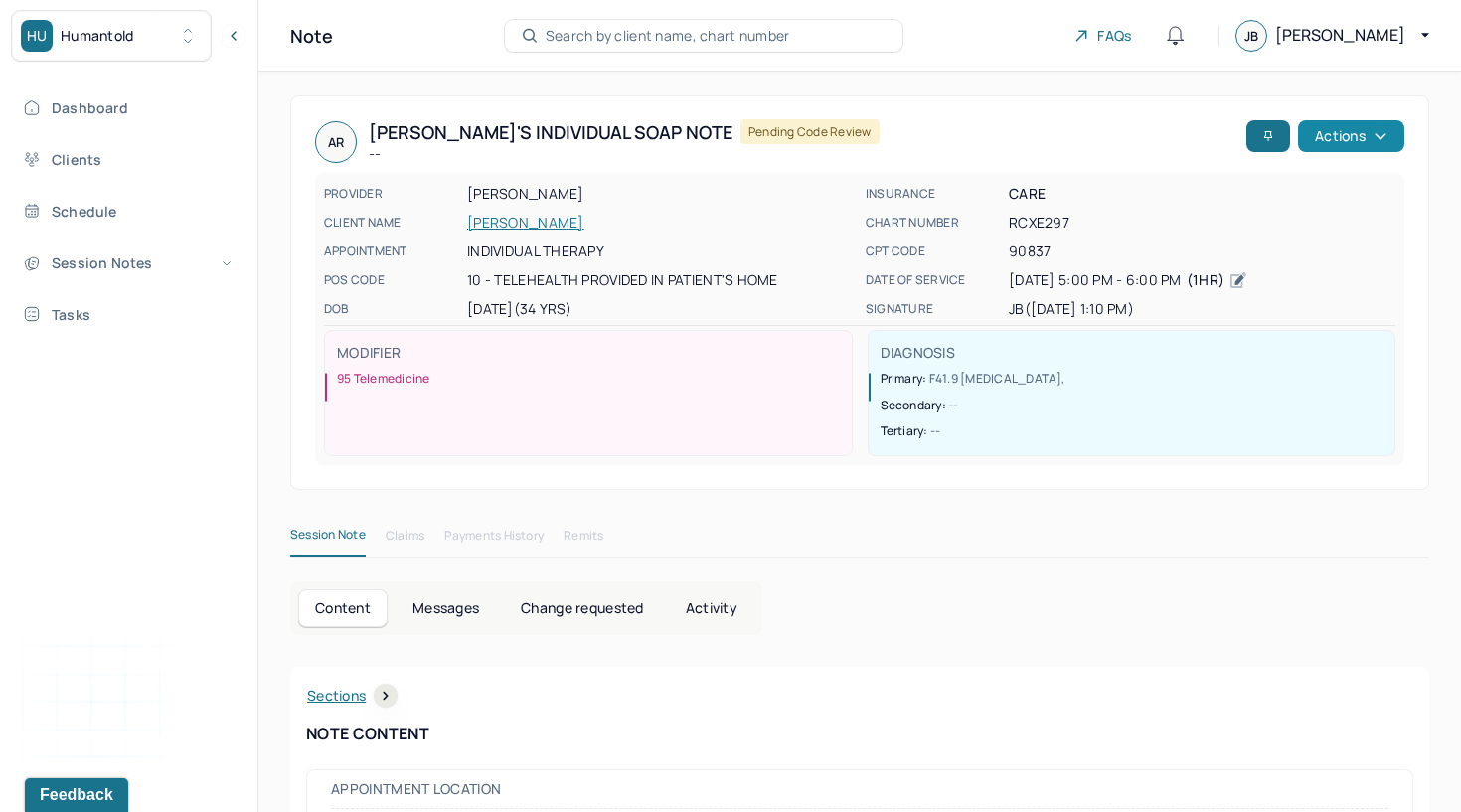 click on "Actions" at bounding box center [1351, 136] 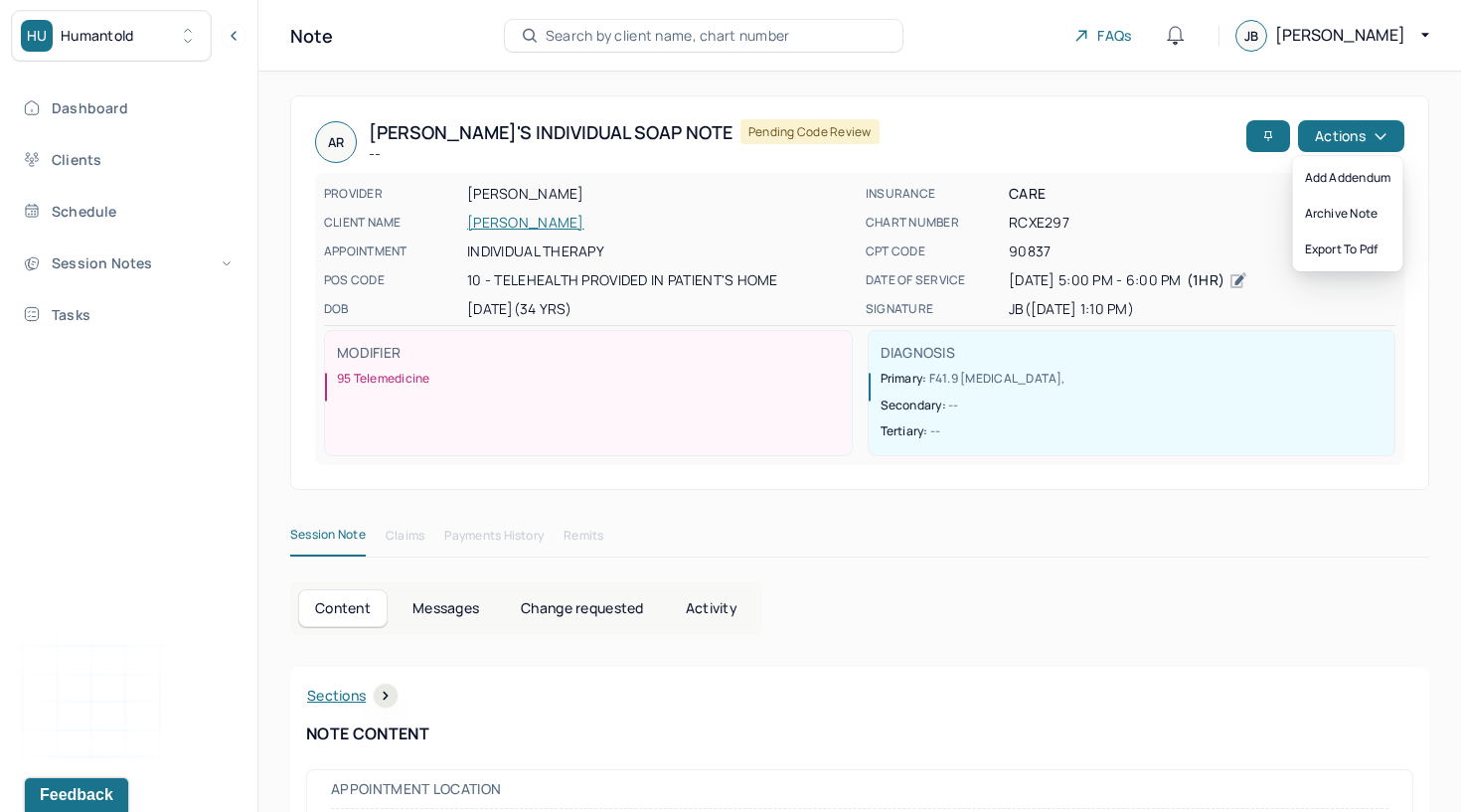 click on "INSURANCE CARE" at bounding box center [1130, 194] 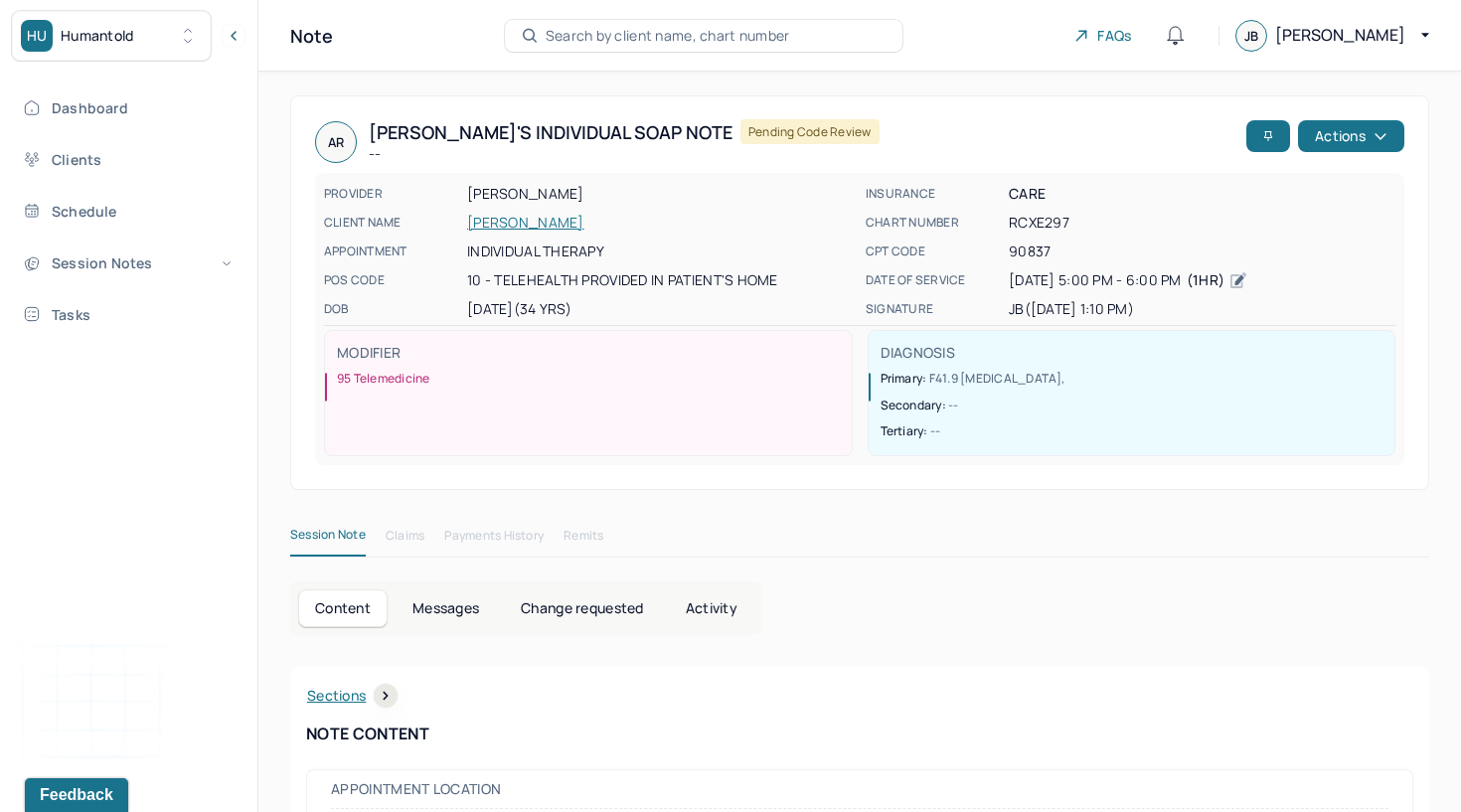 scroll, scrollTop: 0, scrollLeft: 0, axis: both 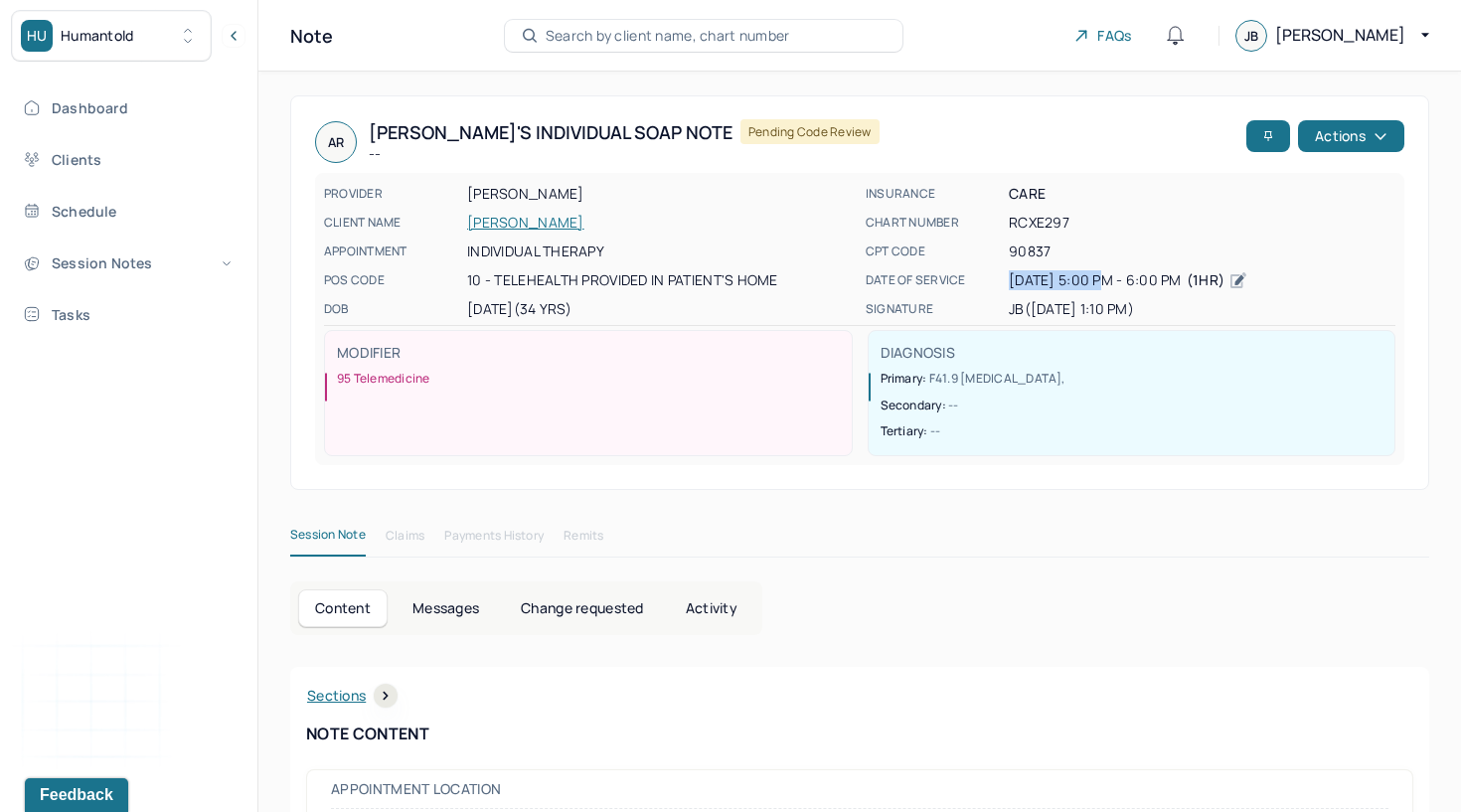 click on "DATE OF SERVICE [DATE]   5:00 PM   -   6:00 PM ( 1hr )" at bounding box center (1130, 280) 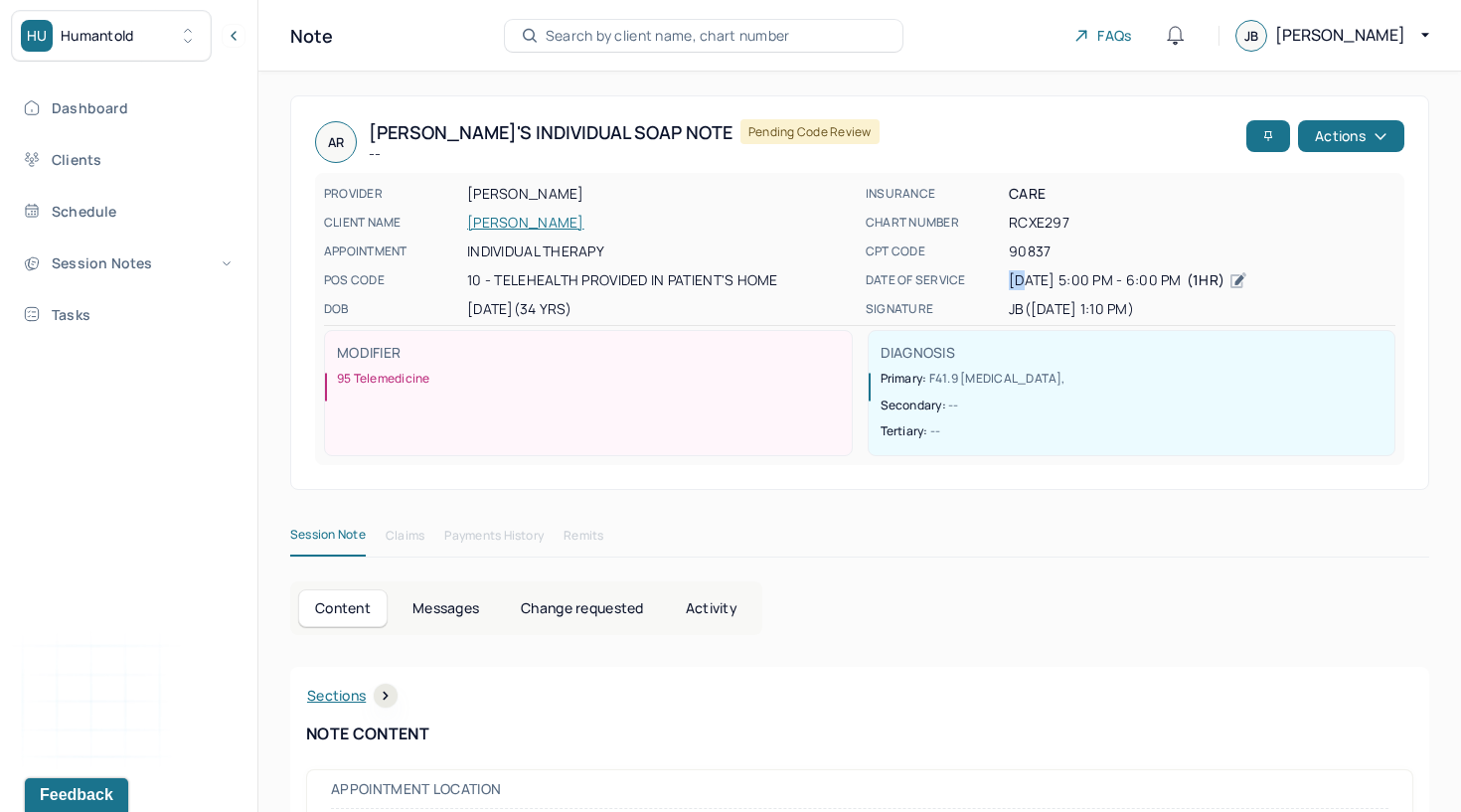 click on "DATE OF SERVICE [DATE]   5:00 PM   -   6:00 PM ( 1hr )" at bounding box center (1130, 280) 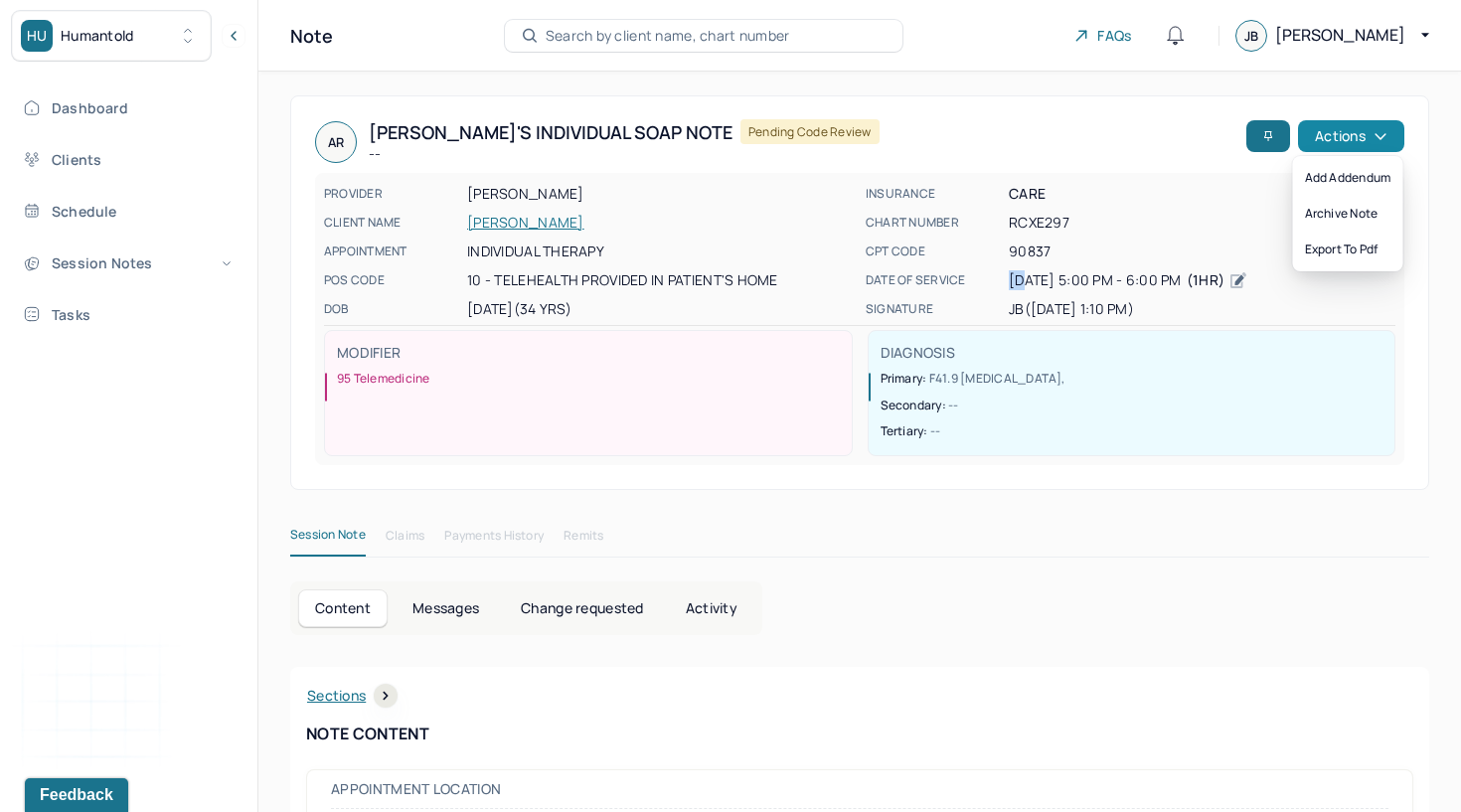 click on "Actions" at bounding box center (1351, 136) 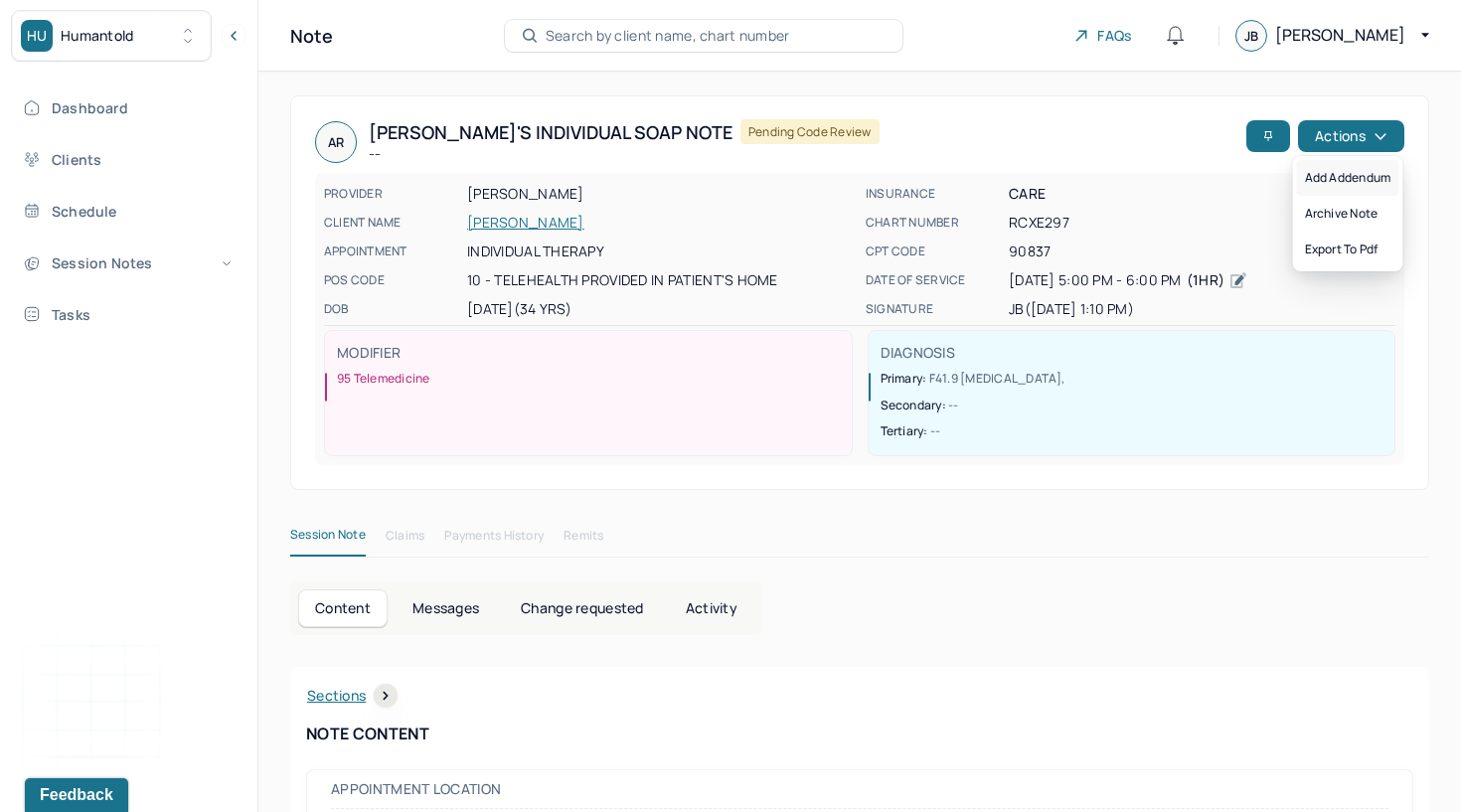 click on "Add addendum" at bounding box center (1348, 178) 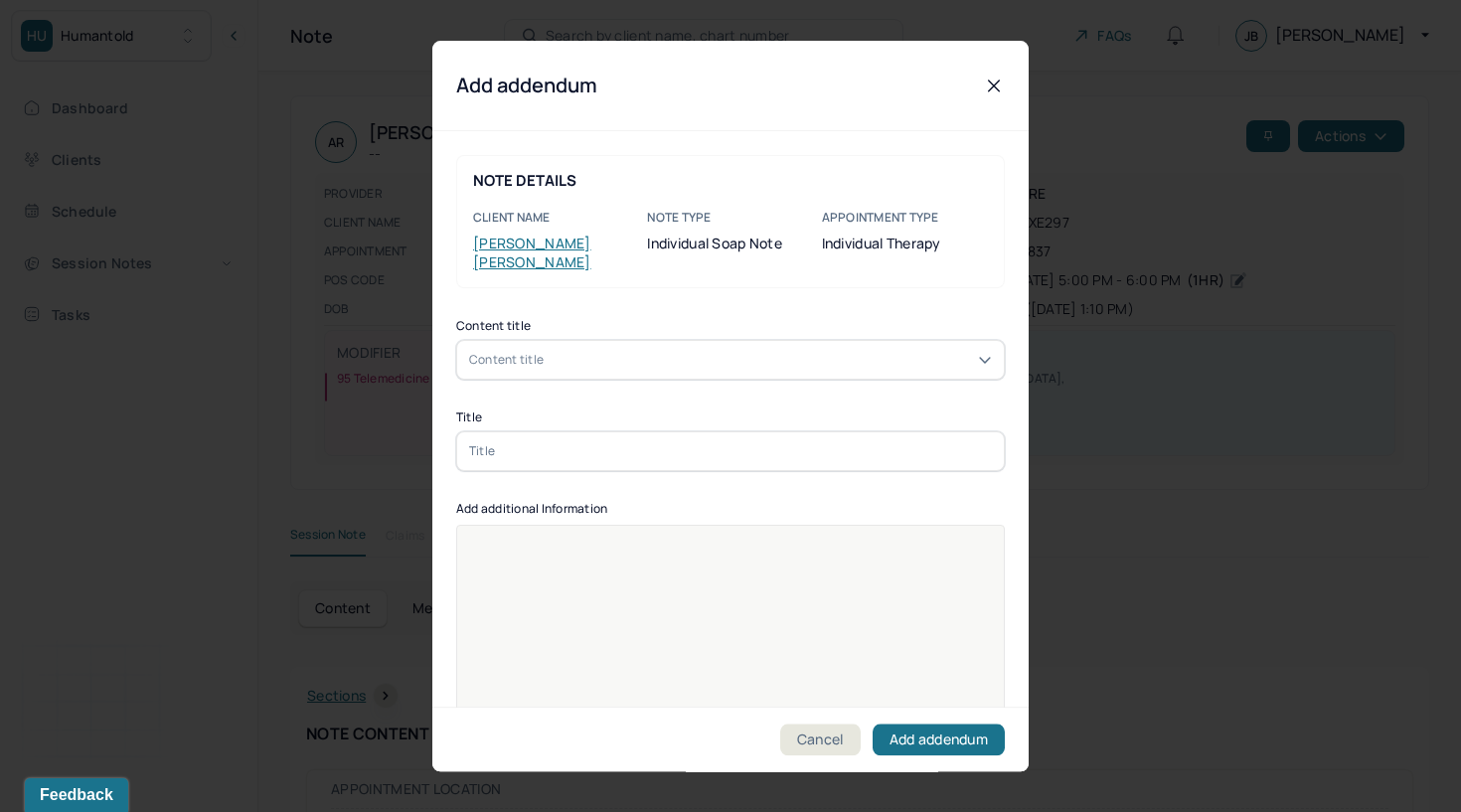 click on "Content title" at bounding box center [730, 360] 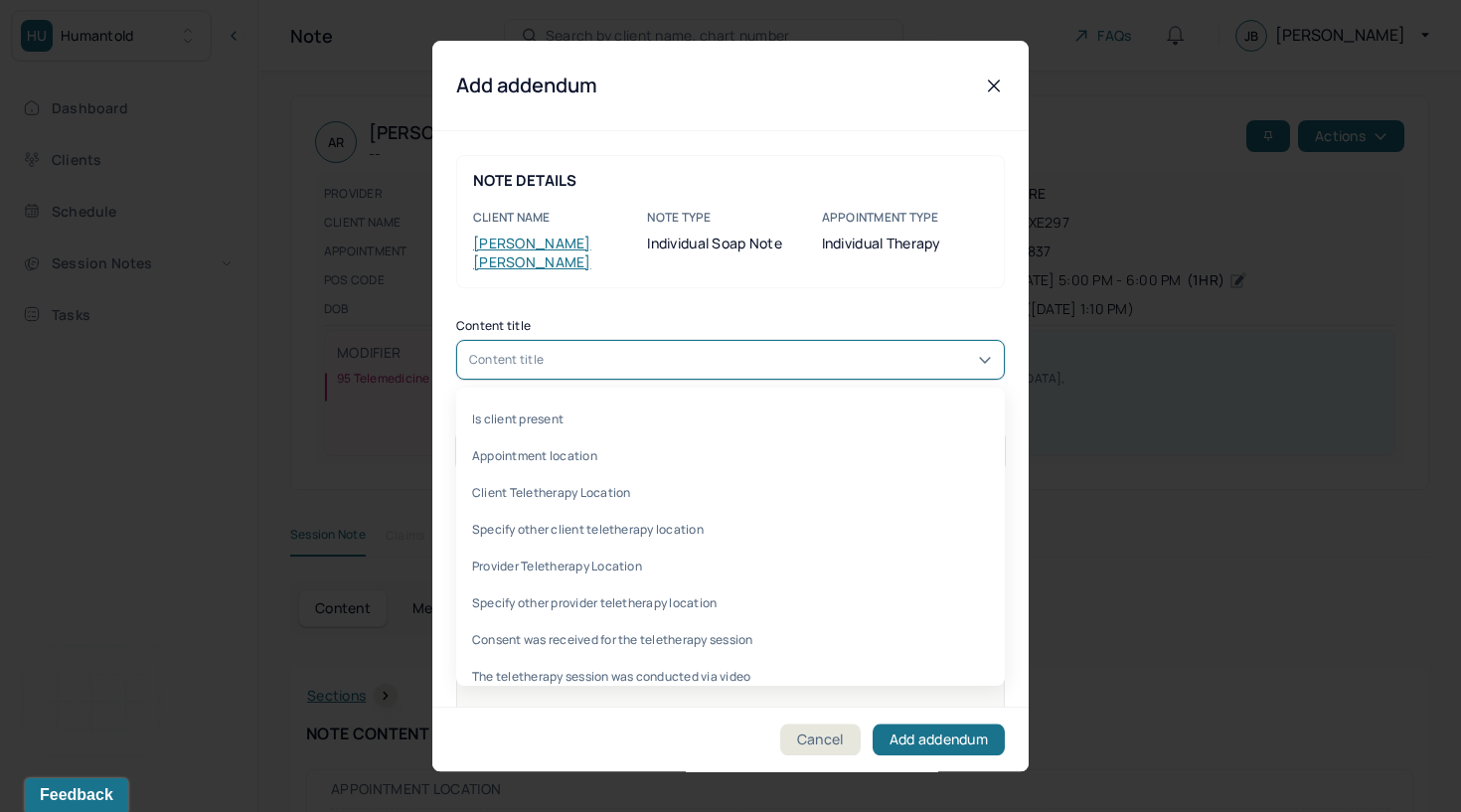 click on "NOTE DETAILS Client name [PERSON_NAME] Note type Individual soap note Appointment Type individual therapy" at bounding box center [730, 222] 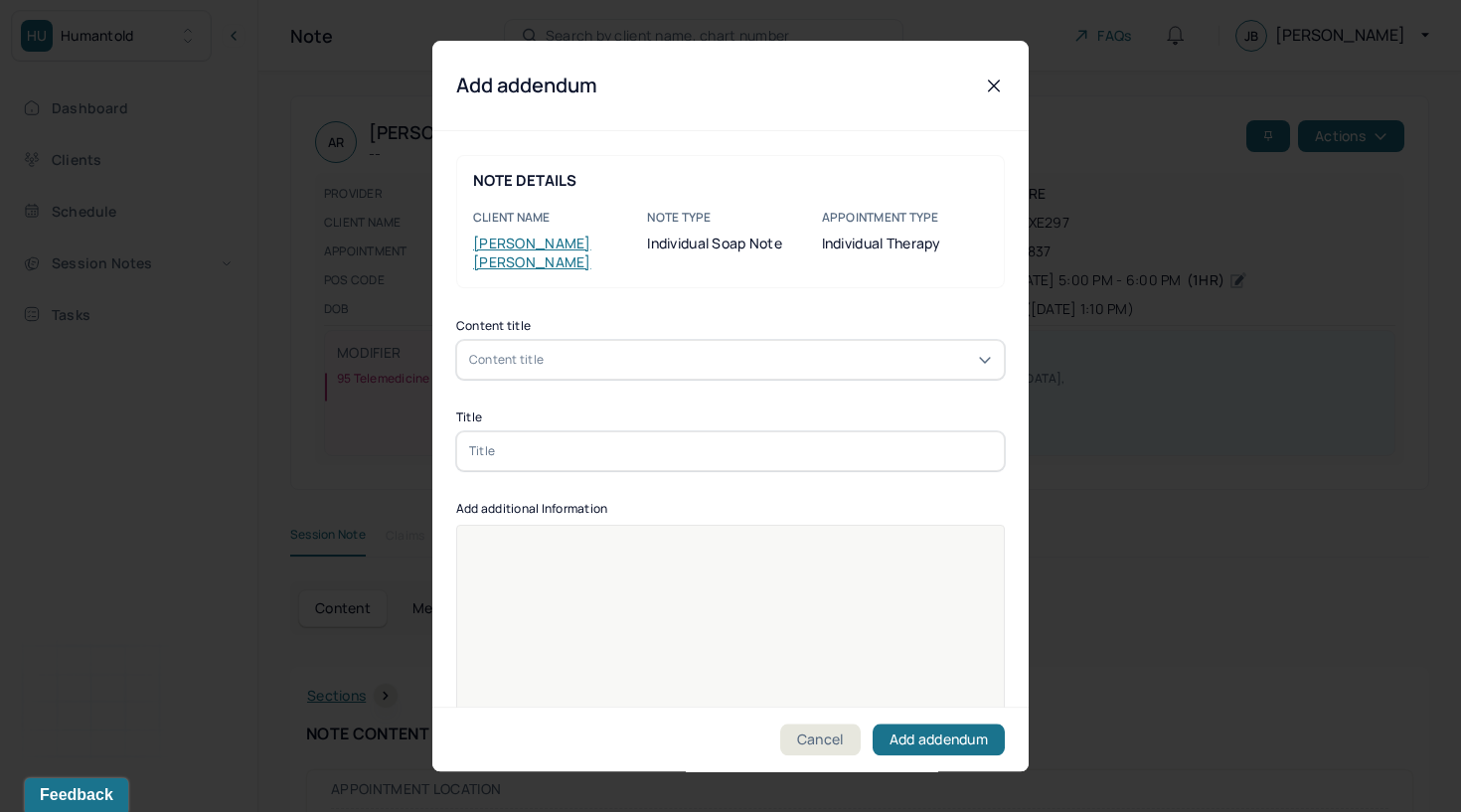 click on "[PERSON_NAME]" at bounding box center [532, 252] 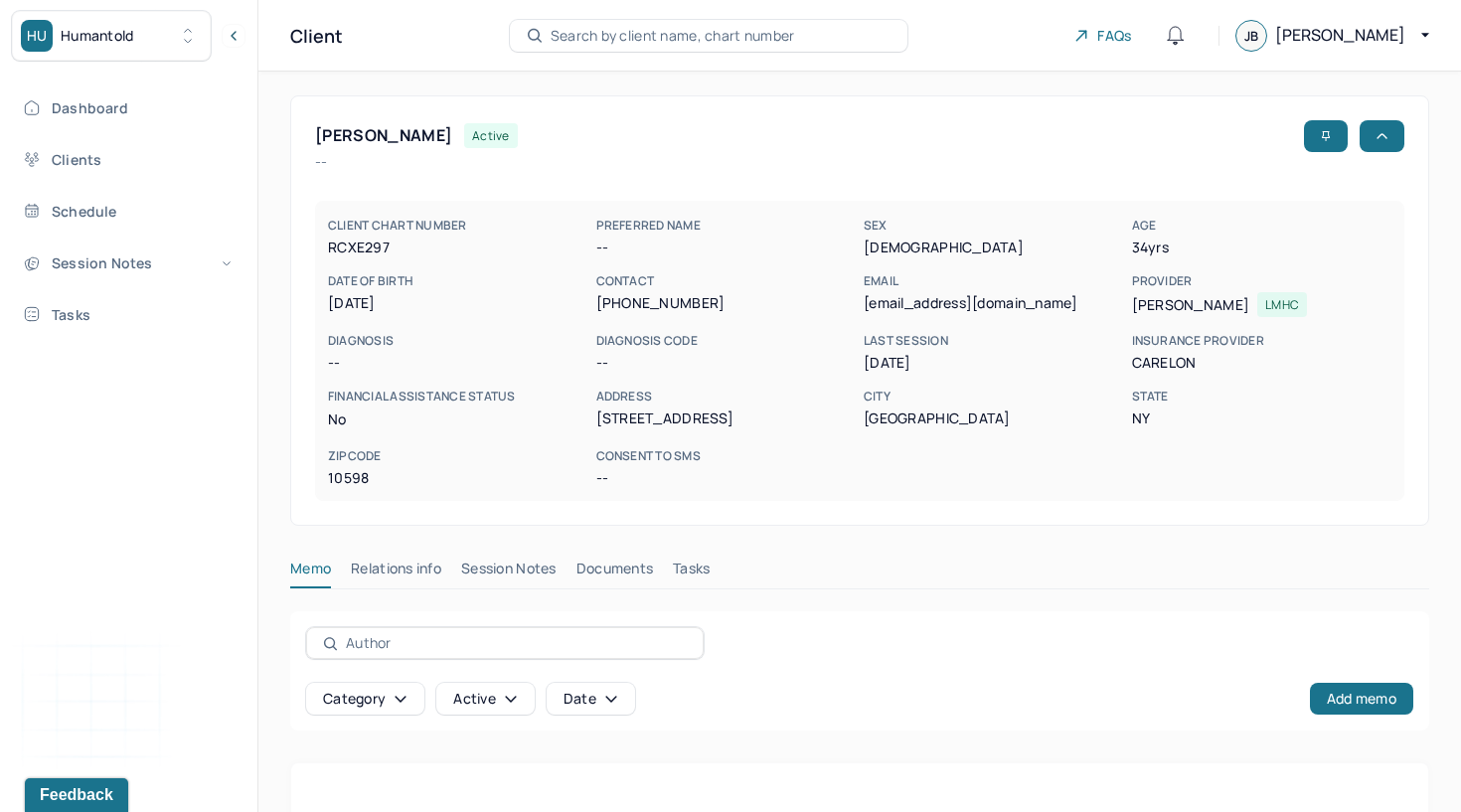 click on "Session Notes" at bounding box center [509, 572] 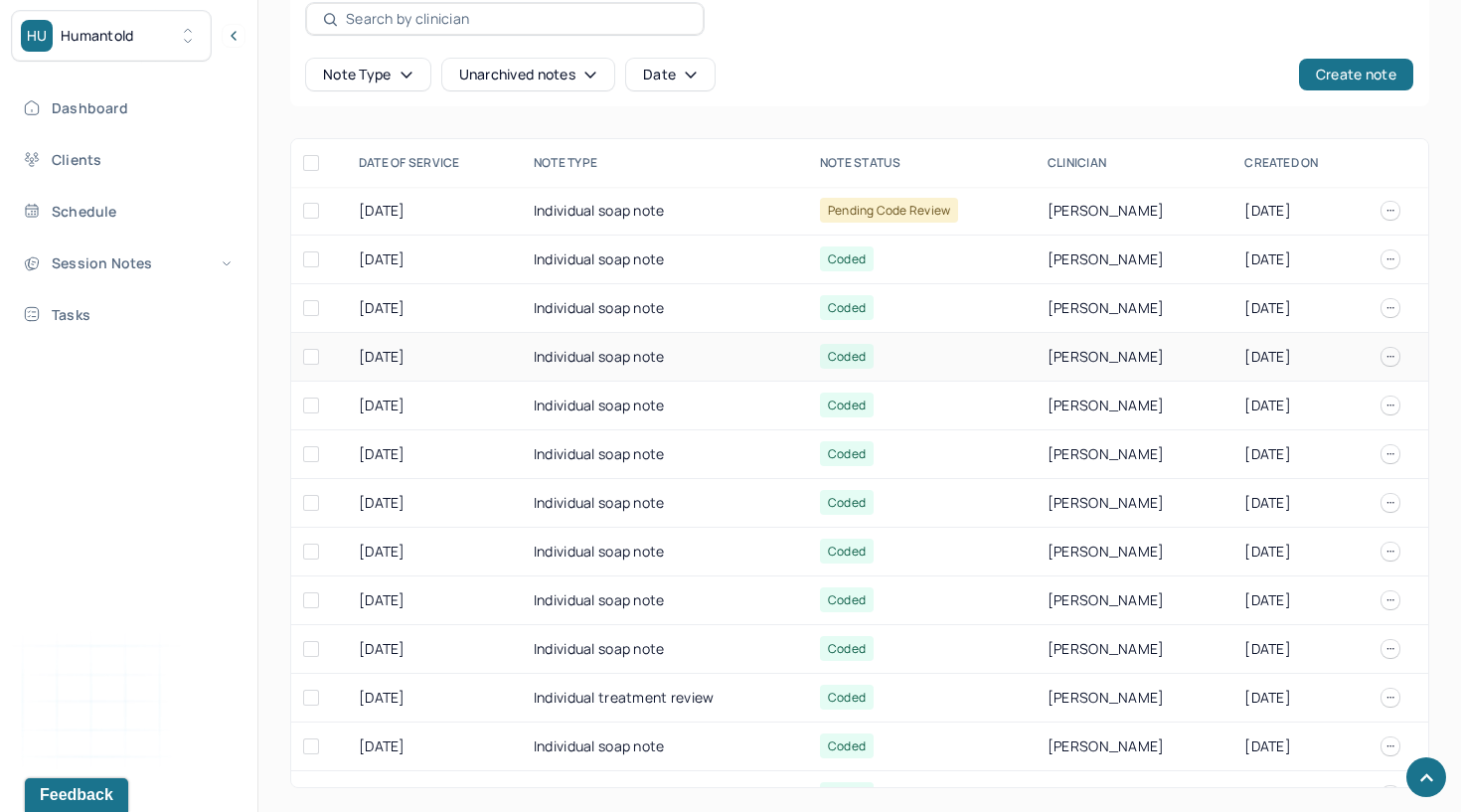 scroll, scrollTop: 624, scrollLeft: 0, axis: vertical 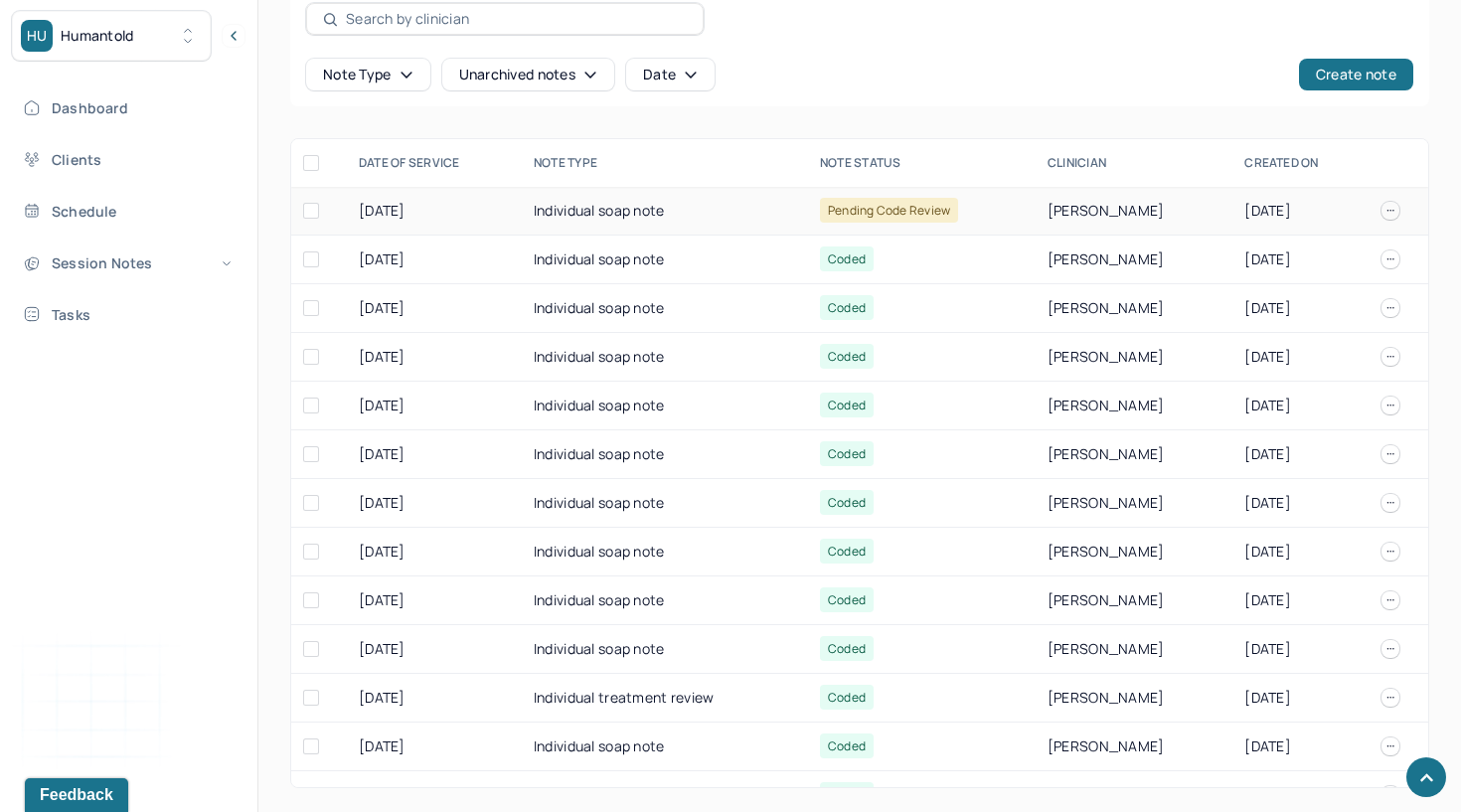 click at bounding box center [311, 211] 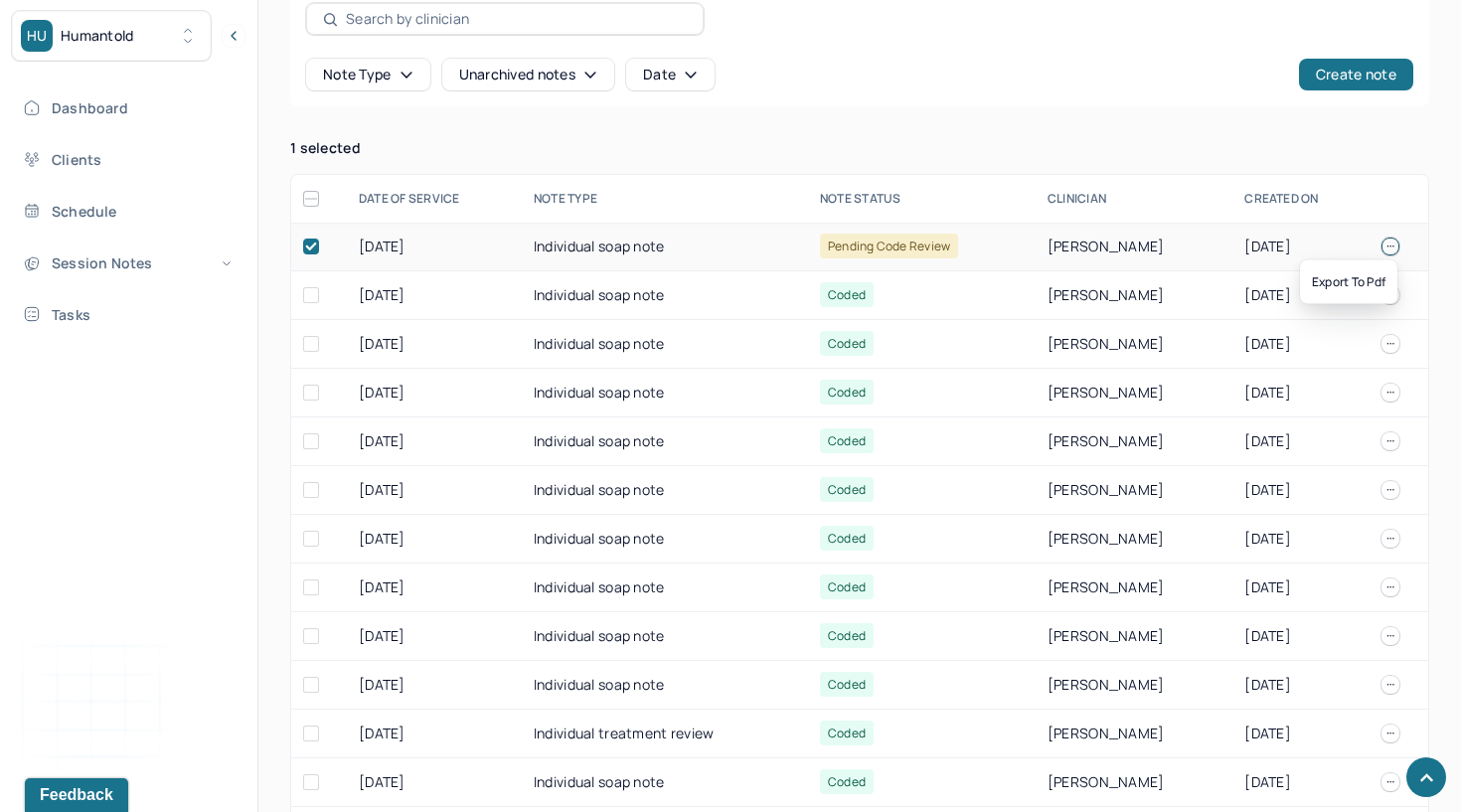 click at bounding box center (1390, 246) 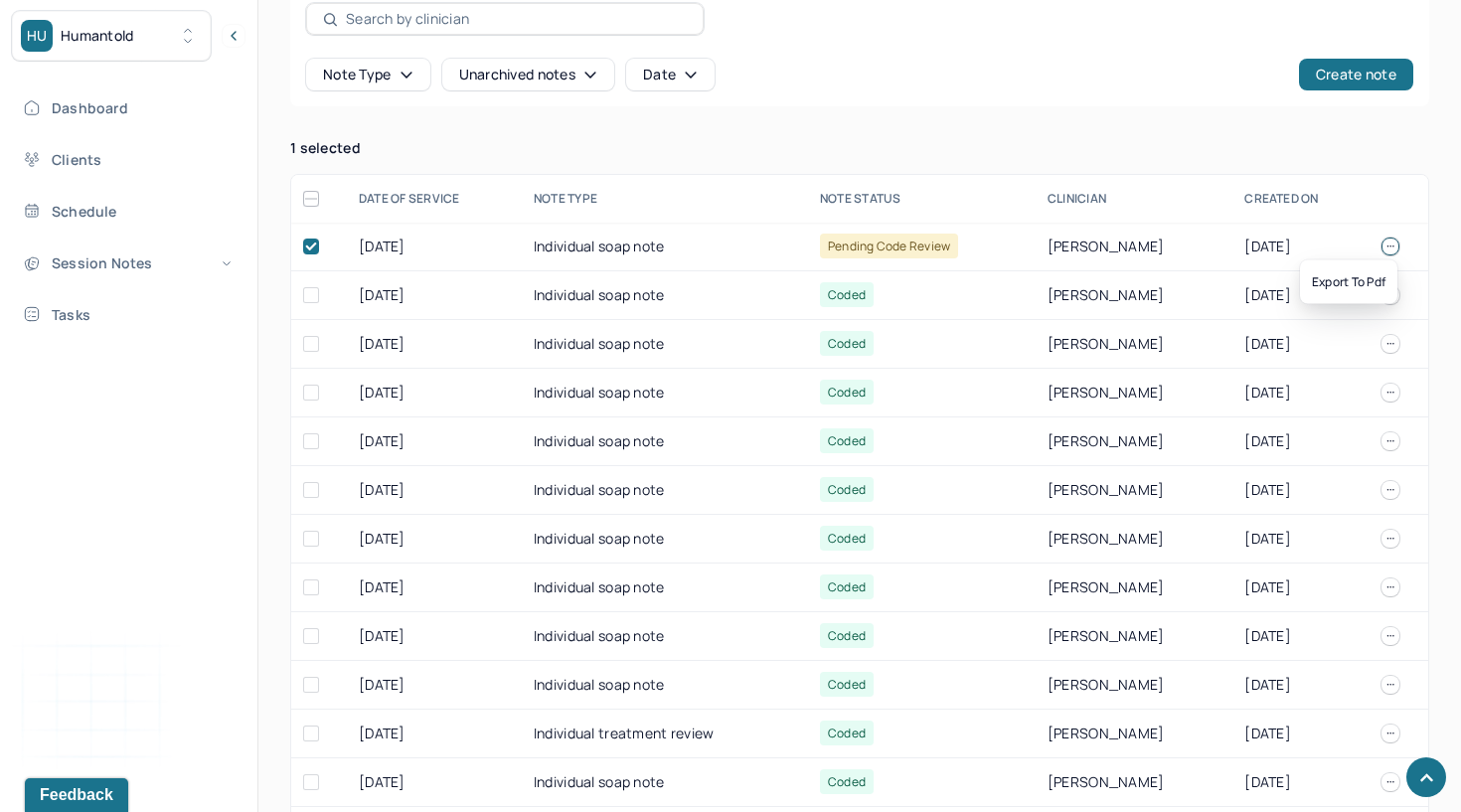 click on "Note type     Unarchived notes     Date     Create note   1 selected DATE OF SERVICE Note Type Note Status Clinician CREATED ON [DATE] Individual soap note Pending code review [PERSON_NAME] [DATE]     [DATE] Individual soap note Coded [PERSON_NAME] [DATE]     [DATE] Individual soap note Coded [PERSON_NAME] [DATE]     [DATE] Individual soap note Coded [PERSON_NAME] [DATE]     [DATE] Individual soap note Coded [PERSON_NAME] [DATE]     [DATE] Individual soap note Coded [PERSON_NAME] [DATE]     [DATE] Individual soap note Coded [PERSON_NAME] [DATE]     [DATE] Individual soap note Coded [PERSON_NAME] [DATE]     [DATE] Individual soap note Coded [PERSON_NAME] [DATE]     [DATE] Individual soap note Coded [PERSON_NAME] [DATE]     [DATE] Individual treatment review Coded [PERSON_NAME] [DATE]     [DATE] Individual soap note Coded [PERSON_NAME] [DATE]     [DATE] Coded" at bounding box center (860, 406) 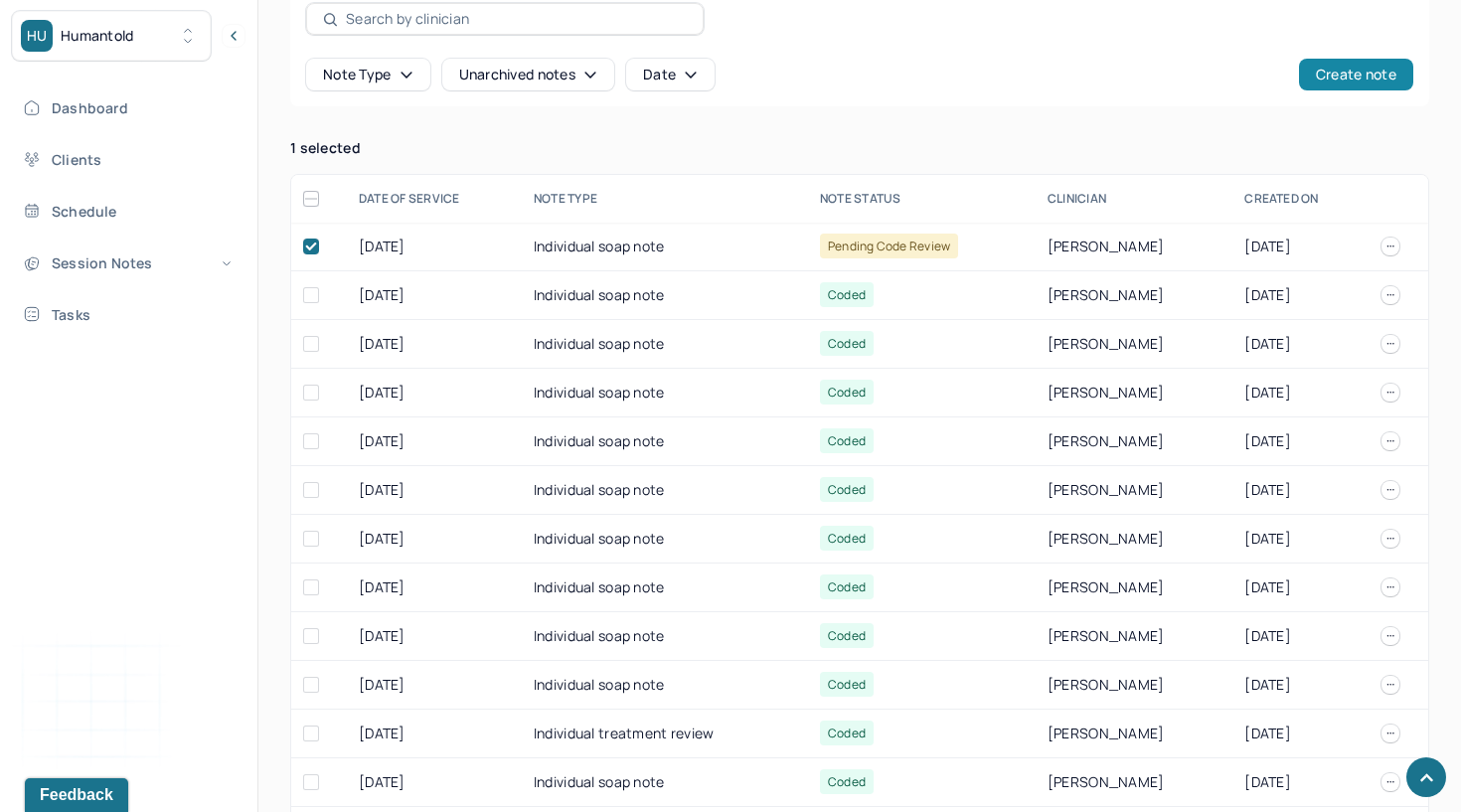 click on "Create note" at bounding box center [1356, 75] 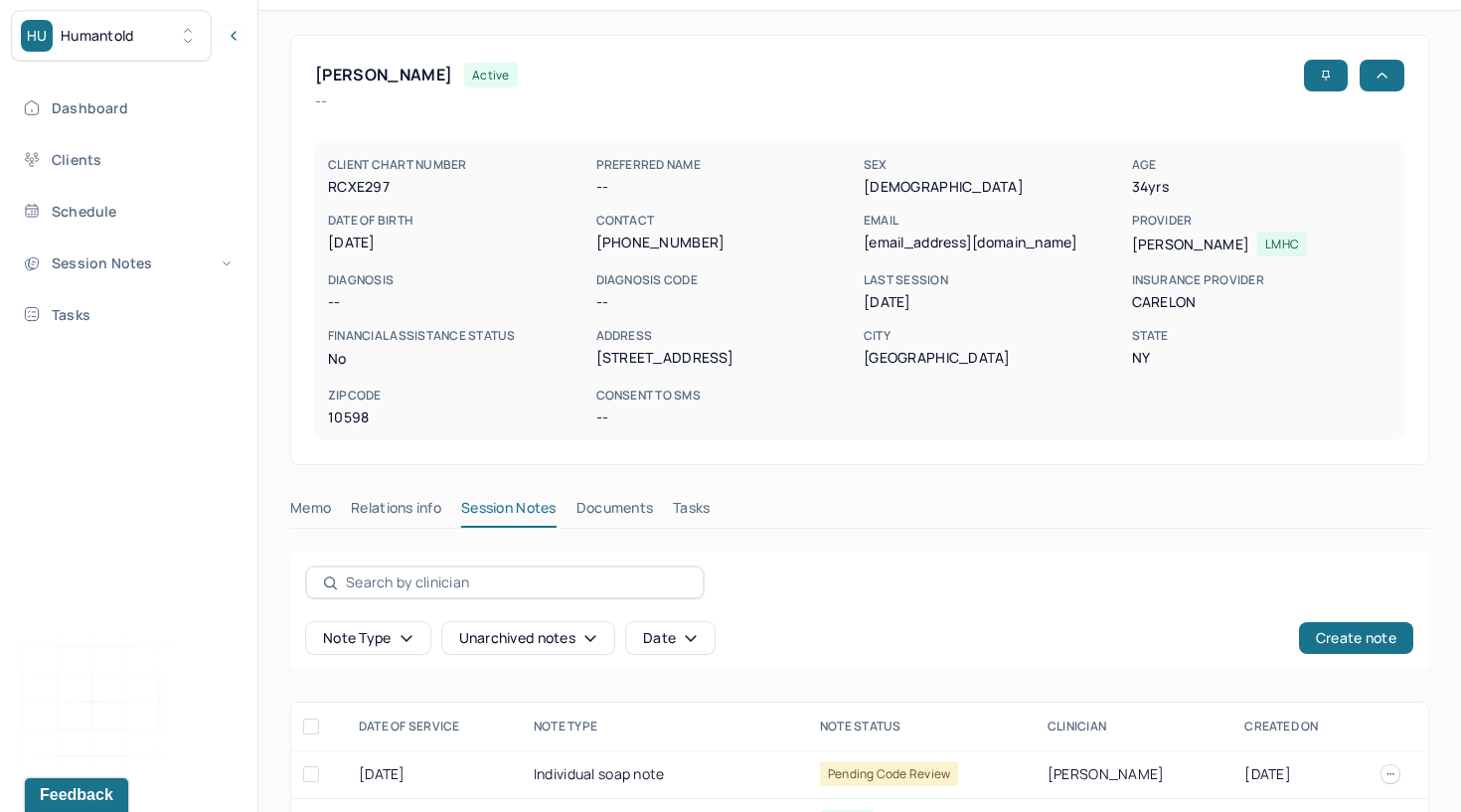 scroll, scrollTop: 66, scrollLeft: 0, axis: vertical 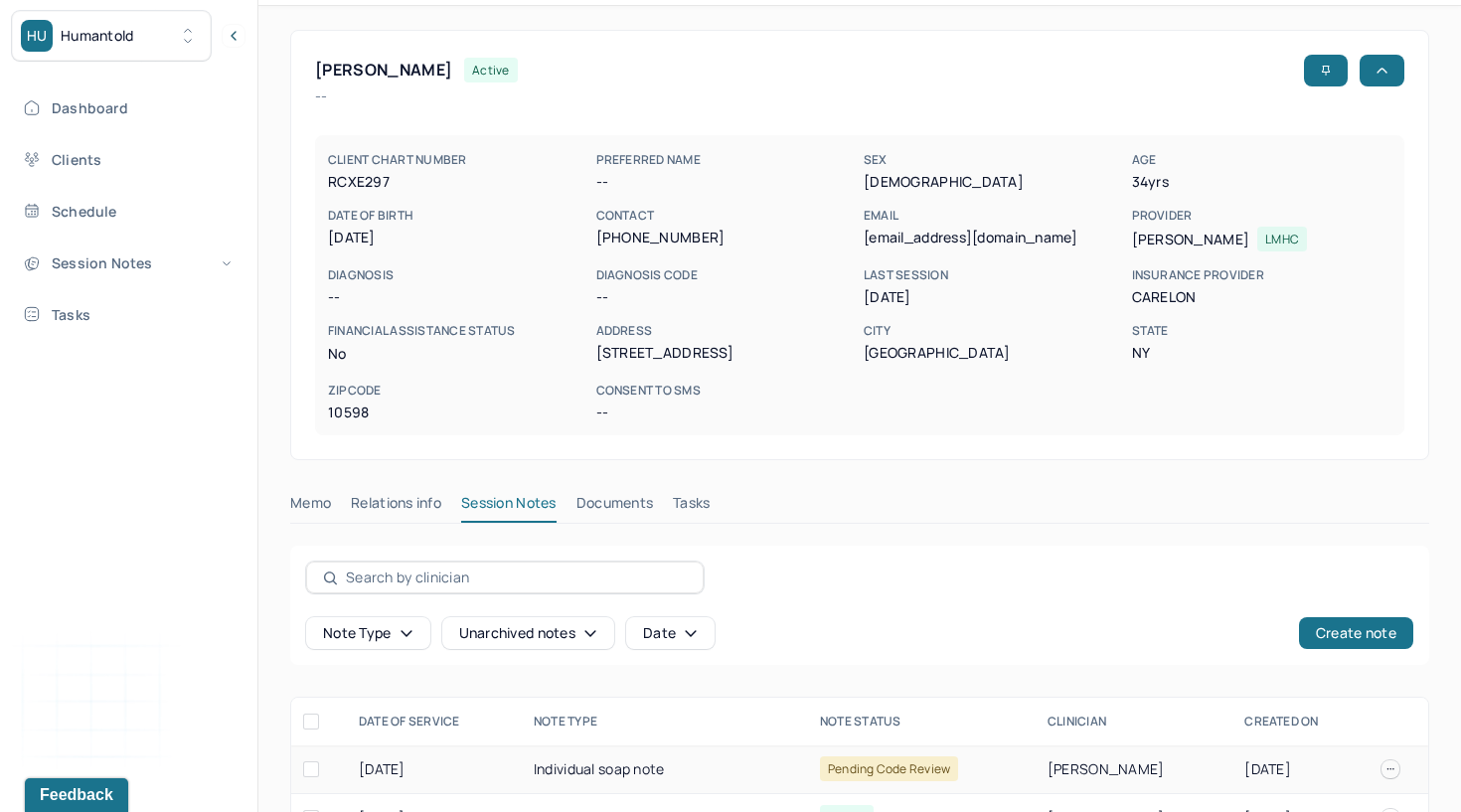 click at bounding box center (311, 769) 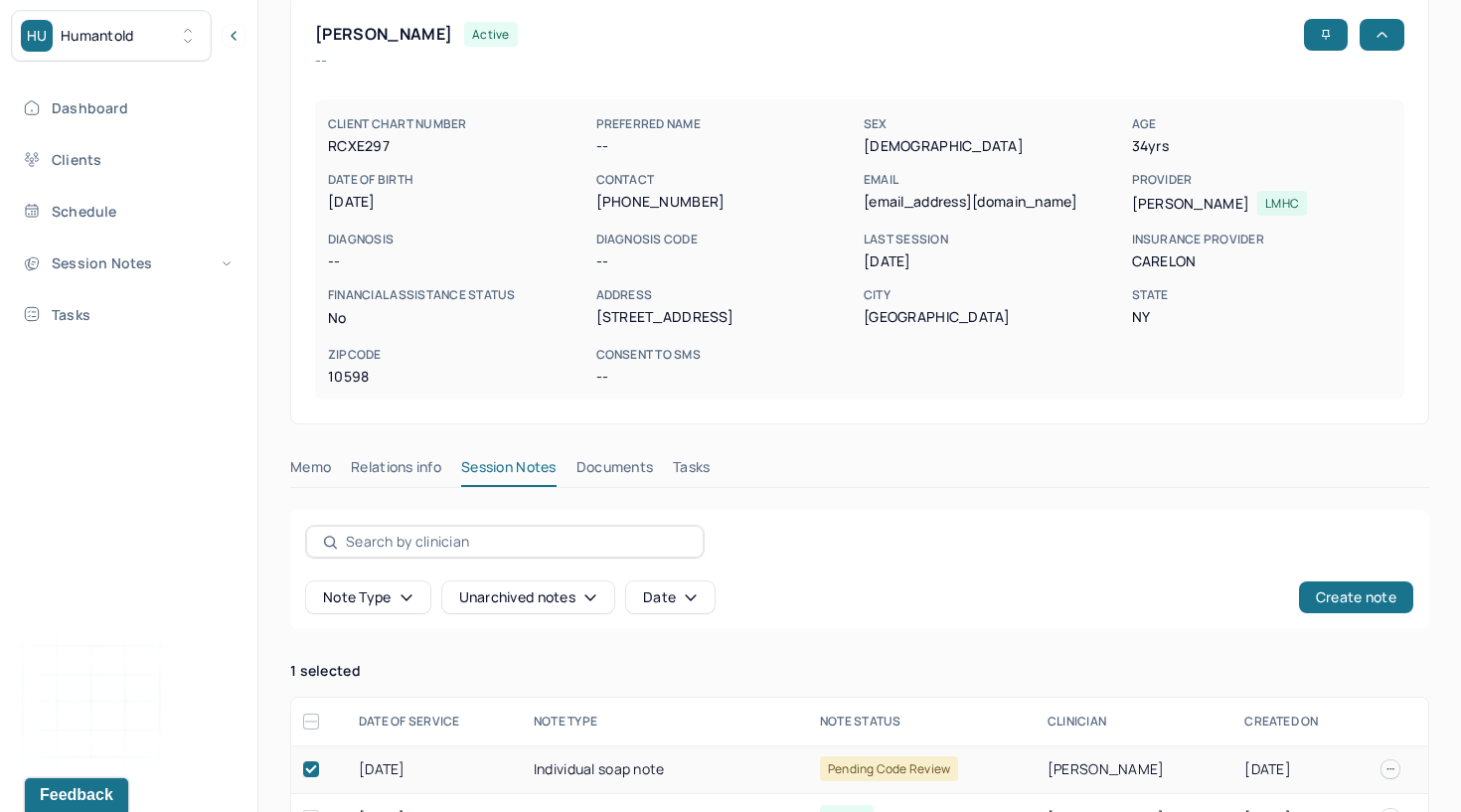 scroll, scrollTop: 64, scrollLeft: 0, axis: vertical 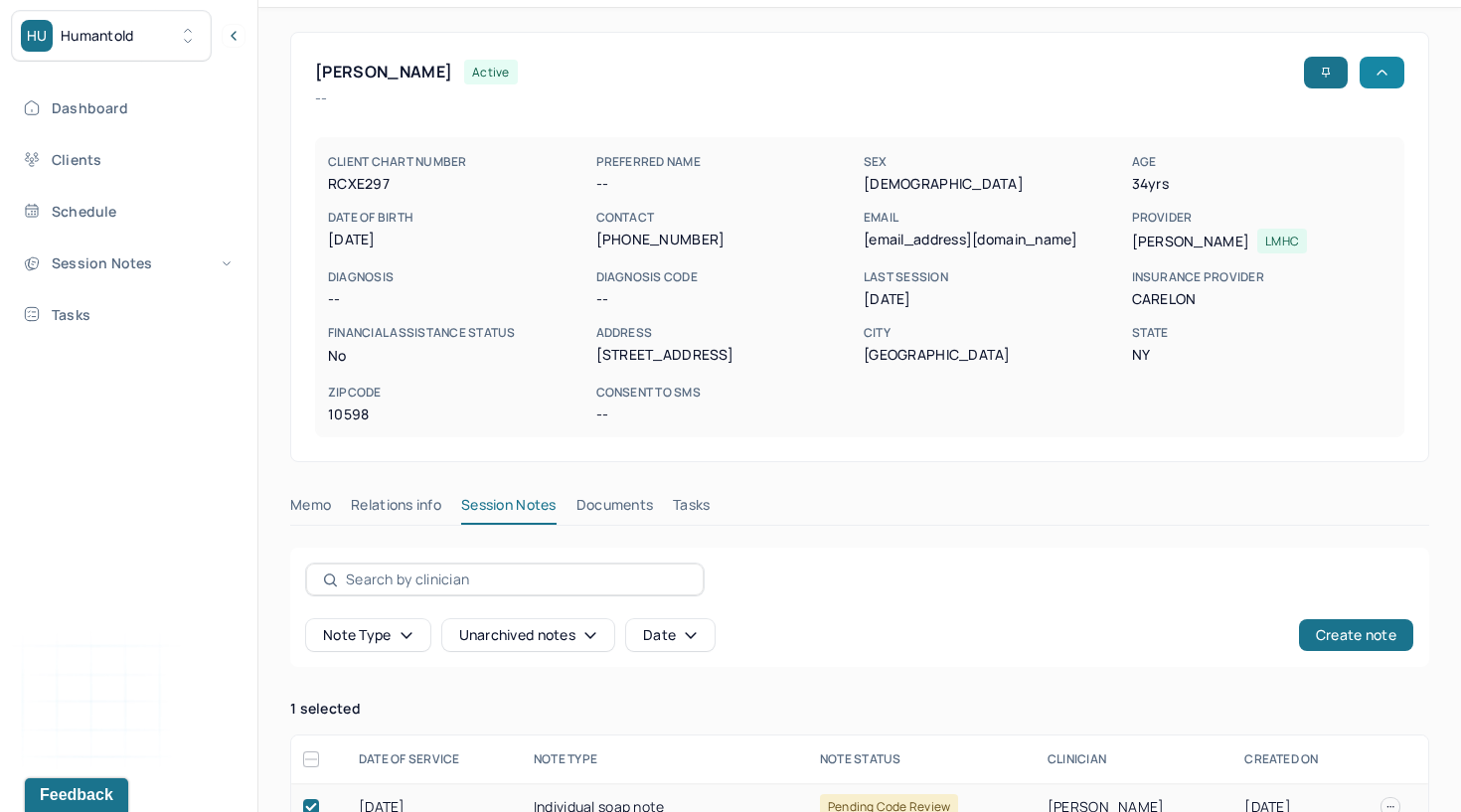 click 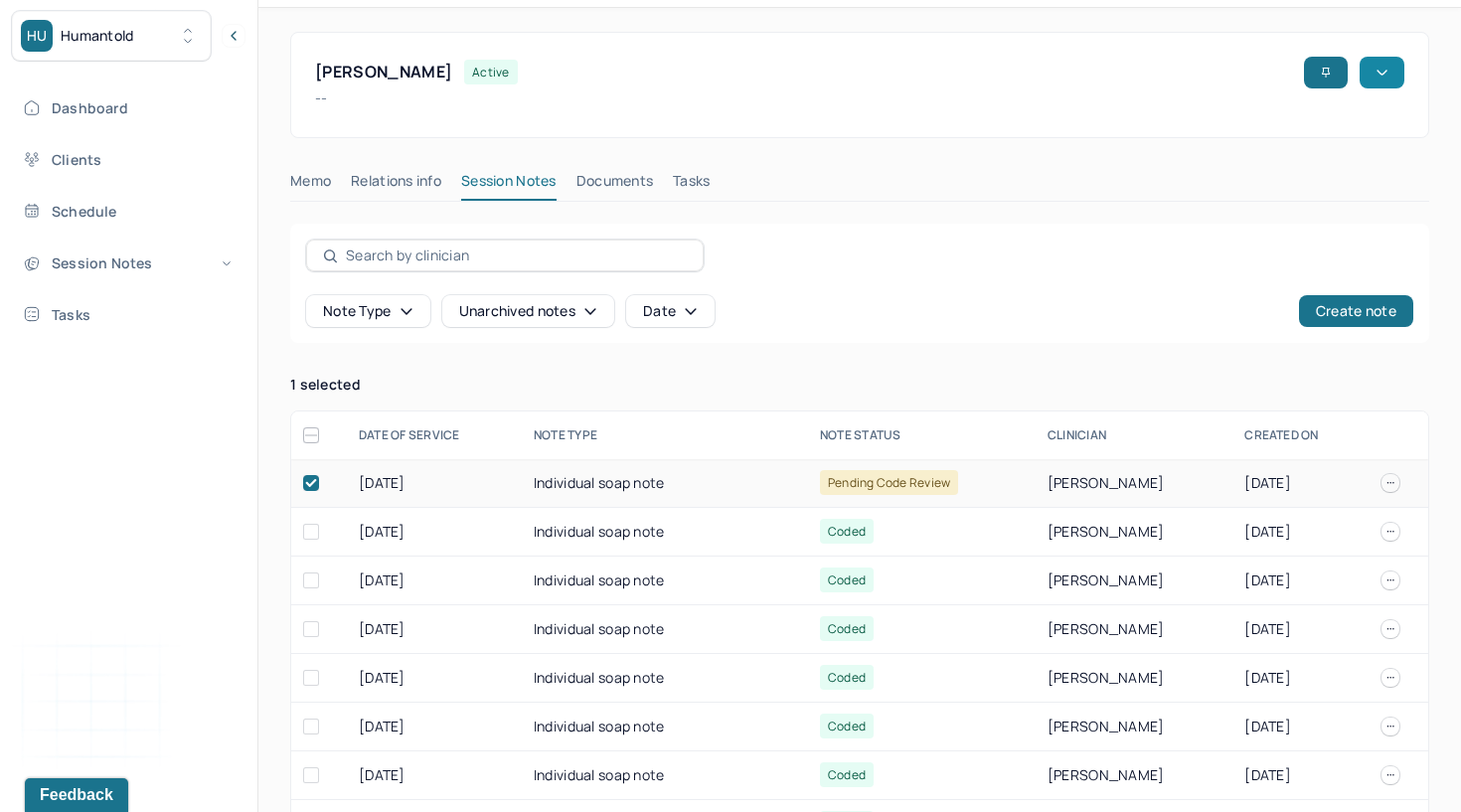 click on "Individual soap note" at bounding box center [665, 483] 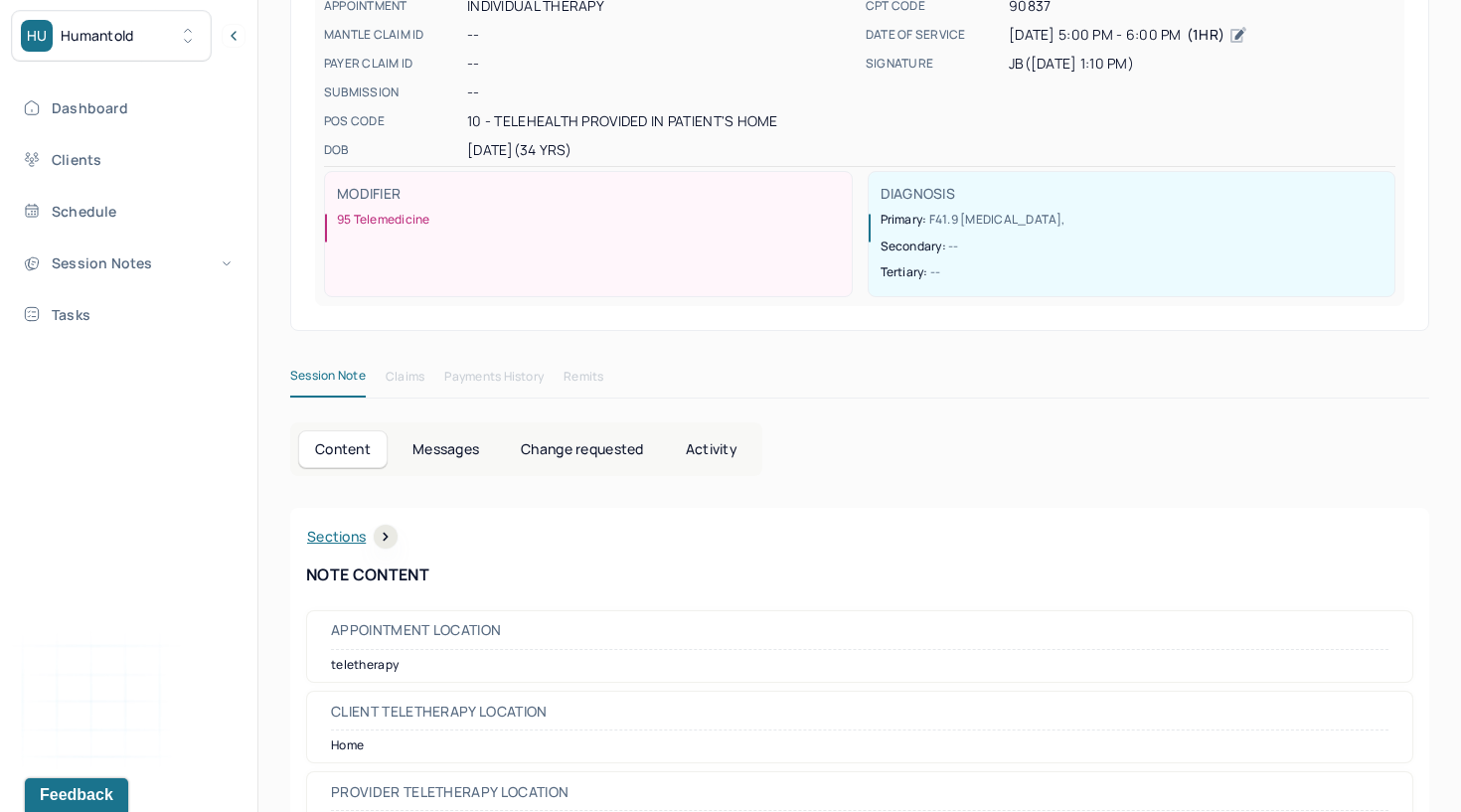 scroll, scrollTop: 77, scrollLeft: 0, axis: vertical 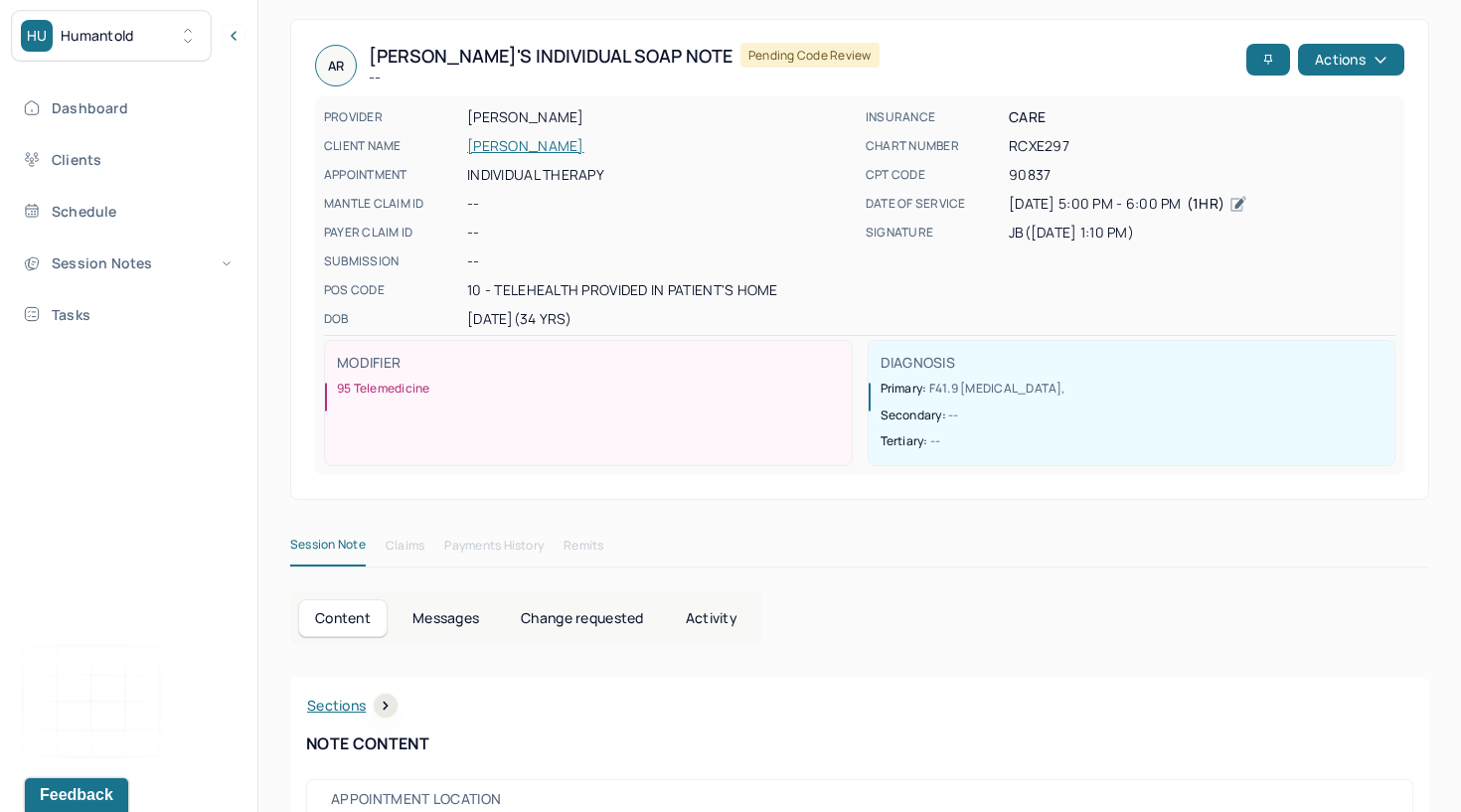 click 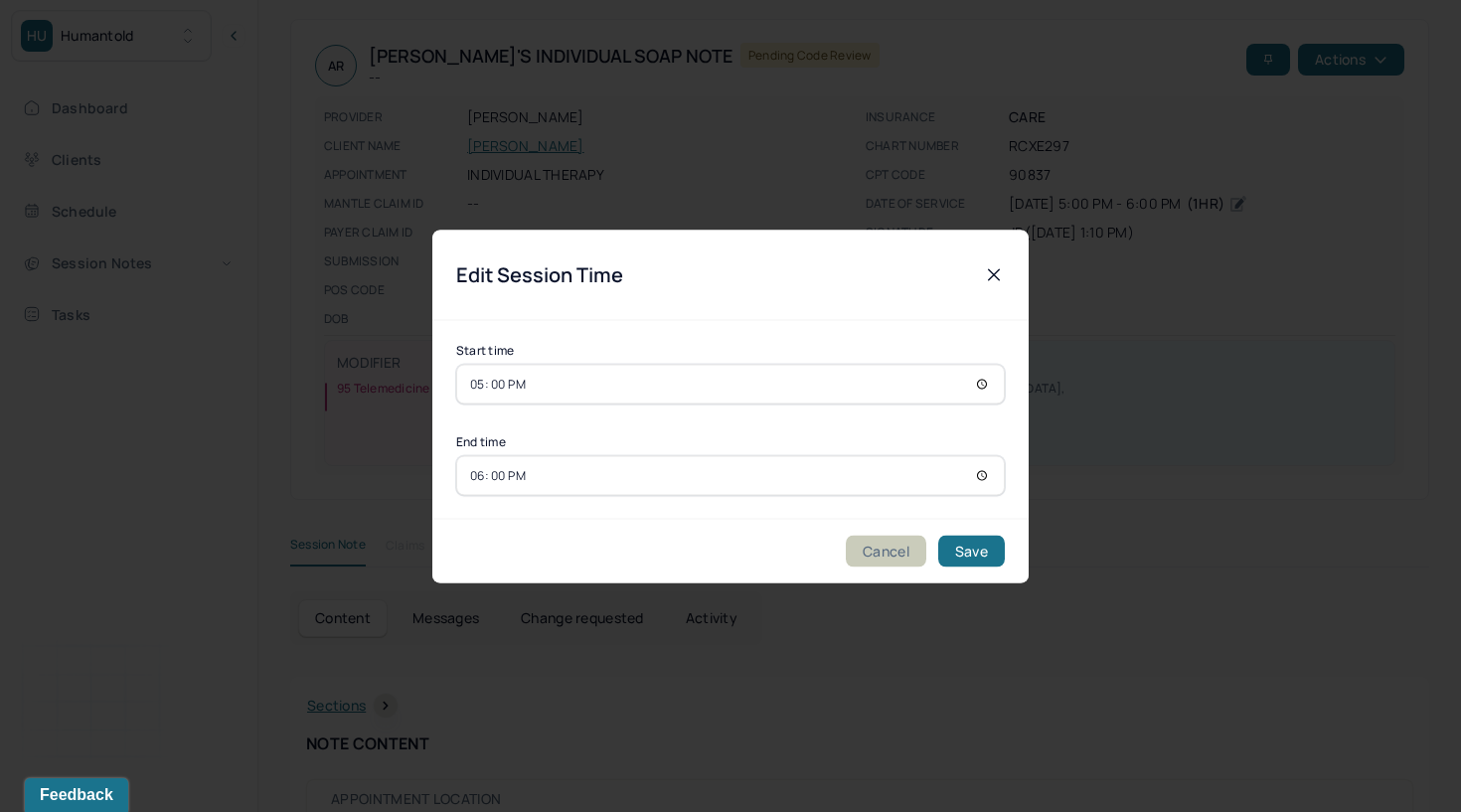 click on "Cancel" at bounding box center [886, 551] 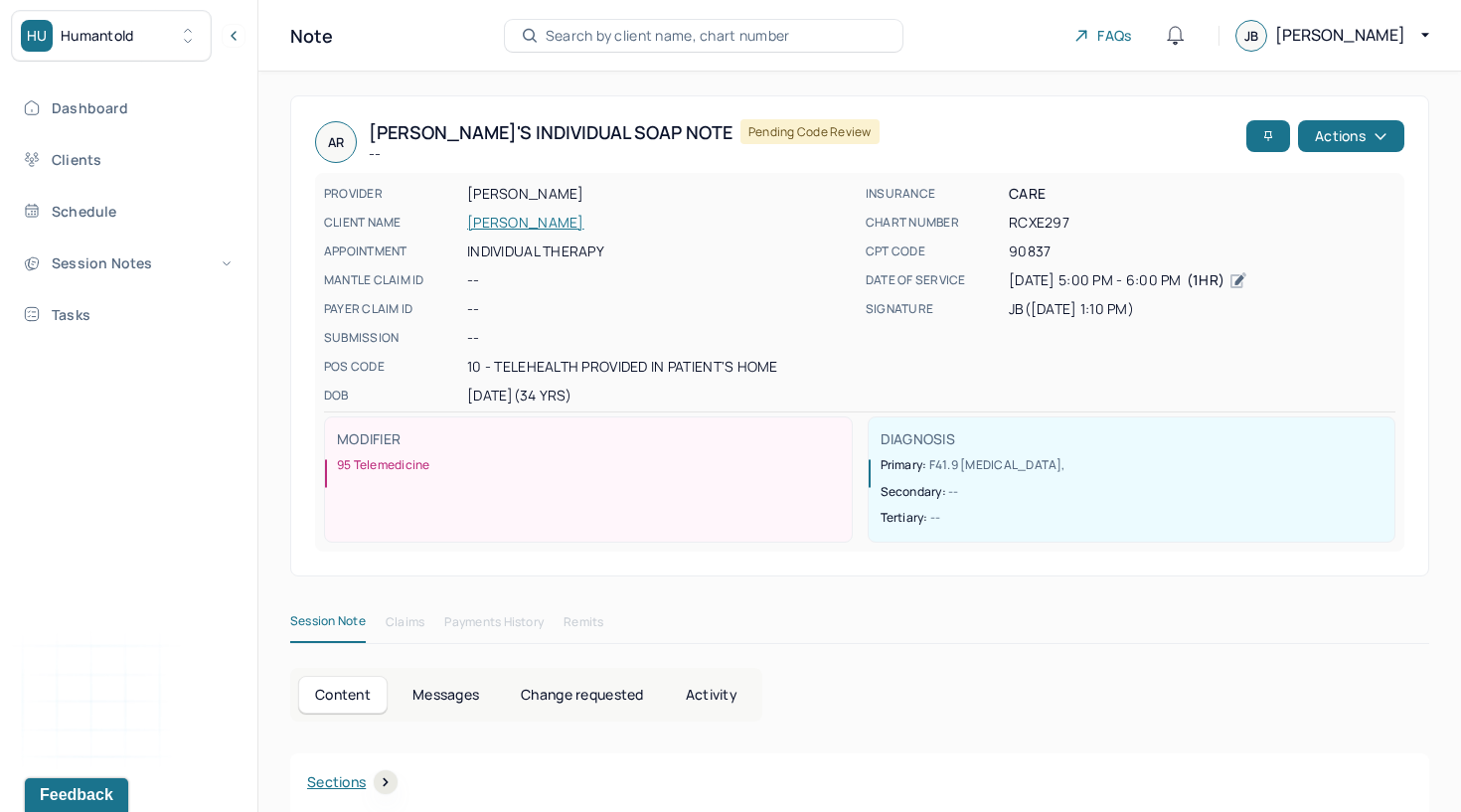 scroll, scrollTop: 0, scrollLeft: 0, axis: both 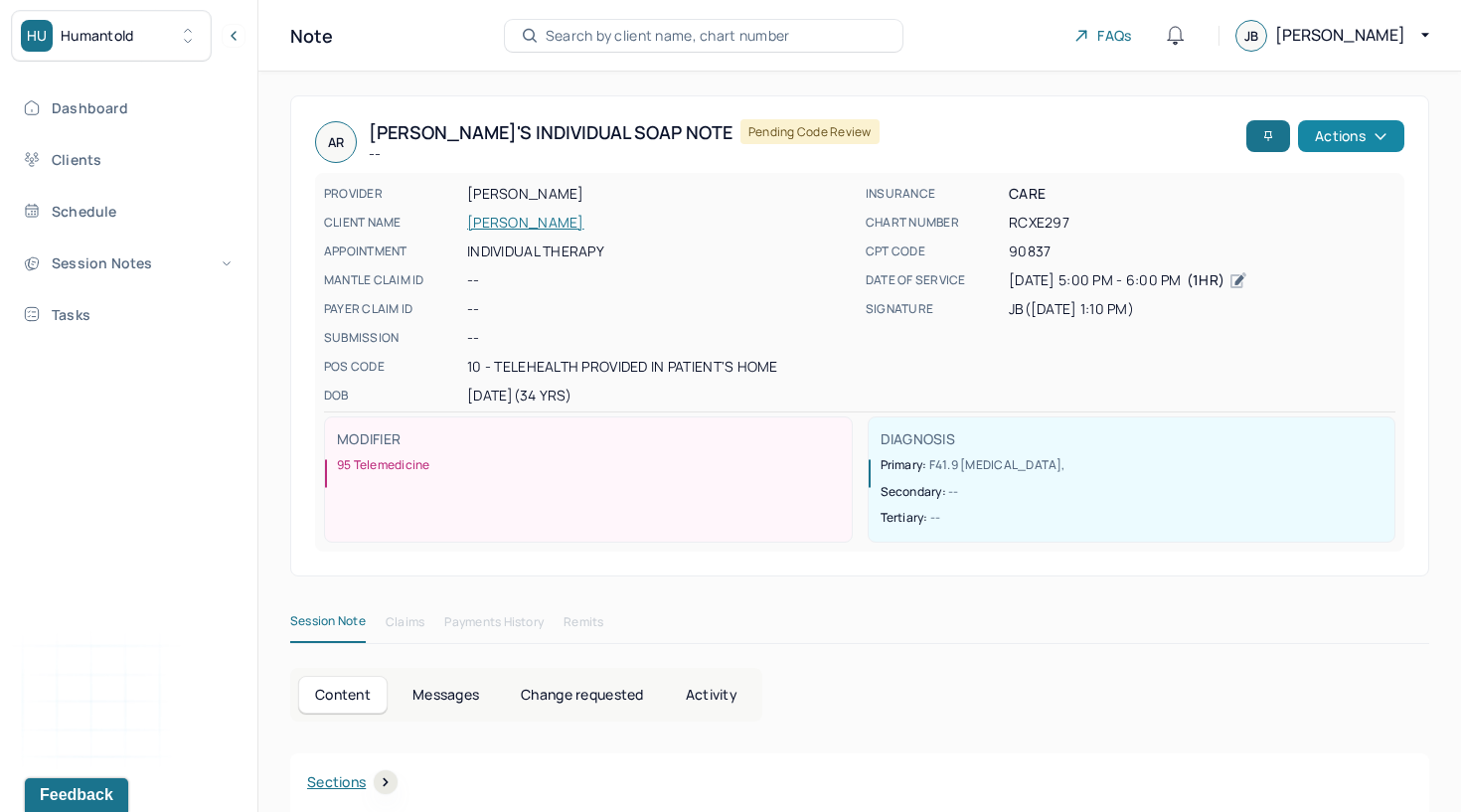 click on "Actions" at bounding box center [1351, 136] 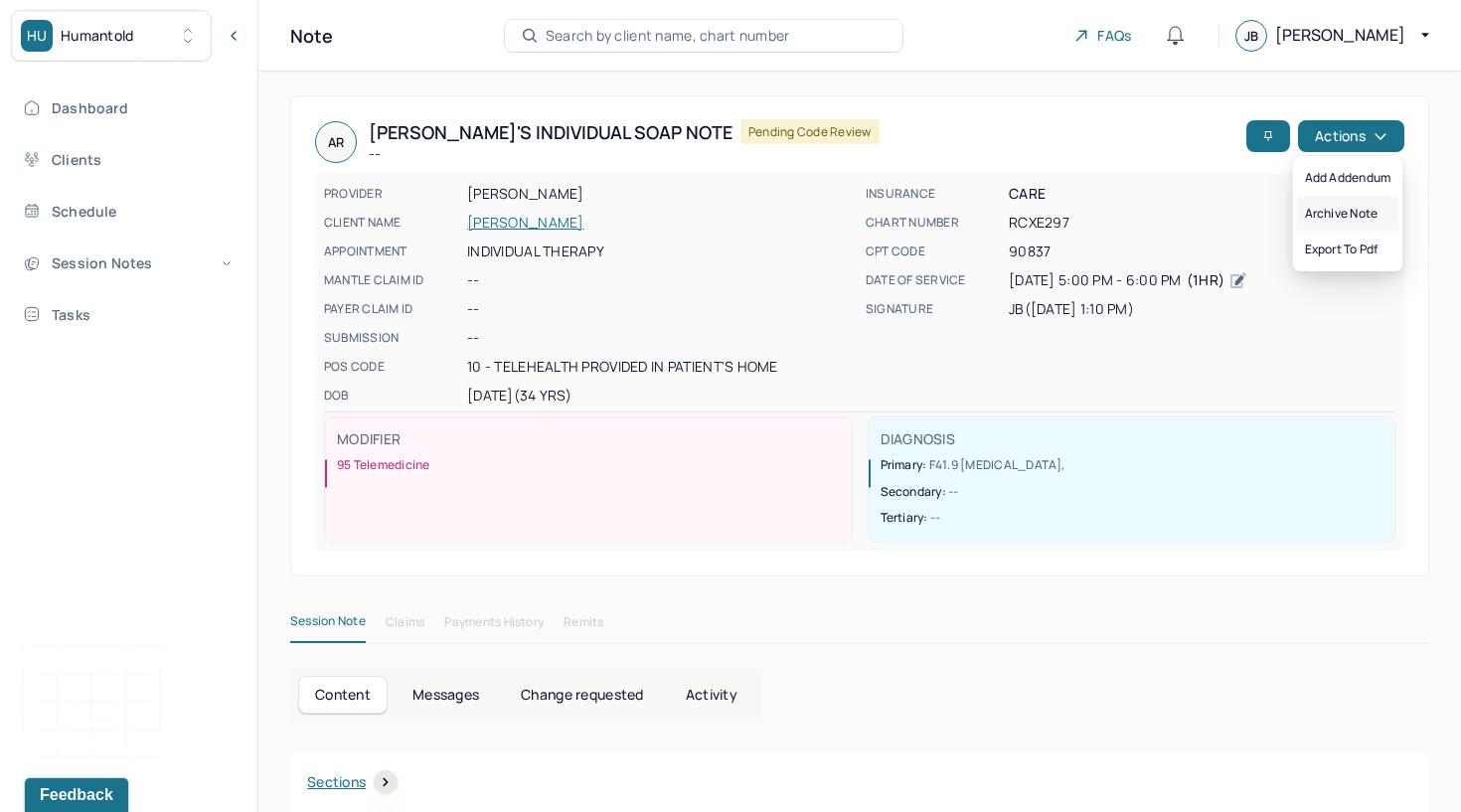click on "Archive note" at bounding box center [1348, 214] 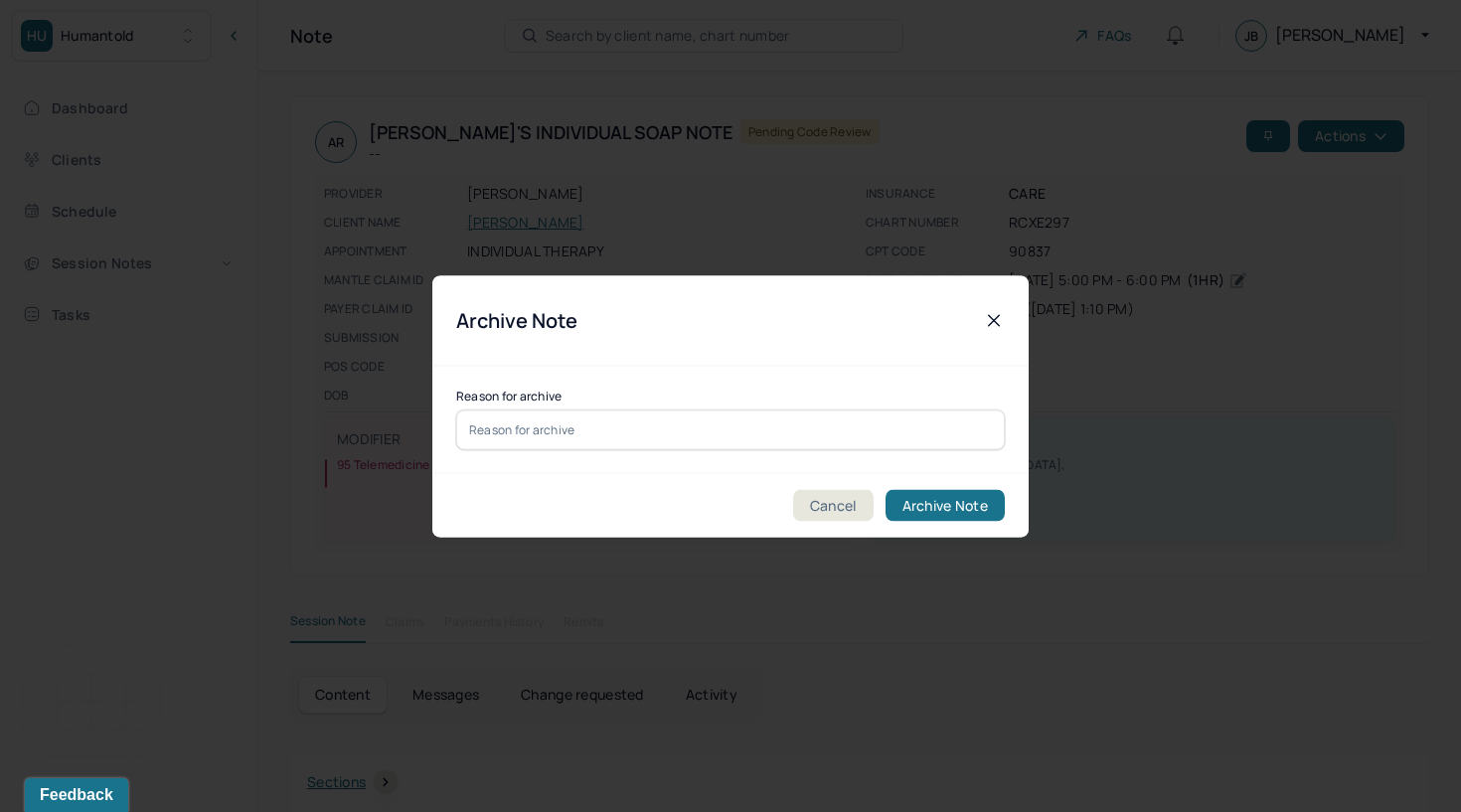 click at bounding box center (730, 429) 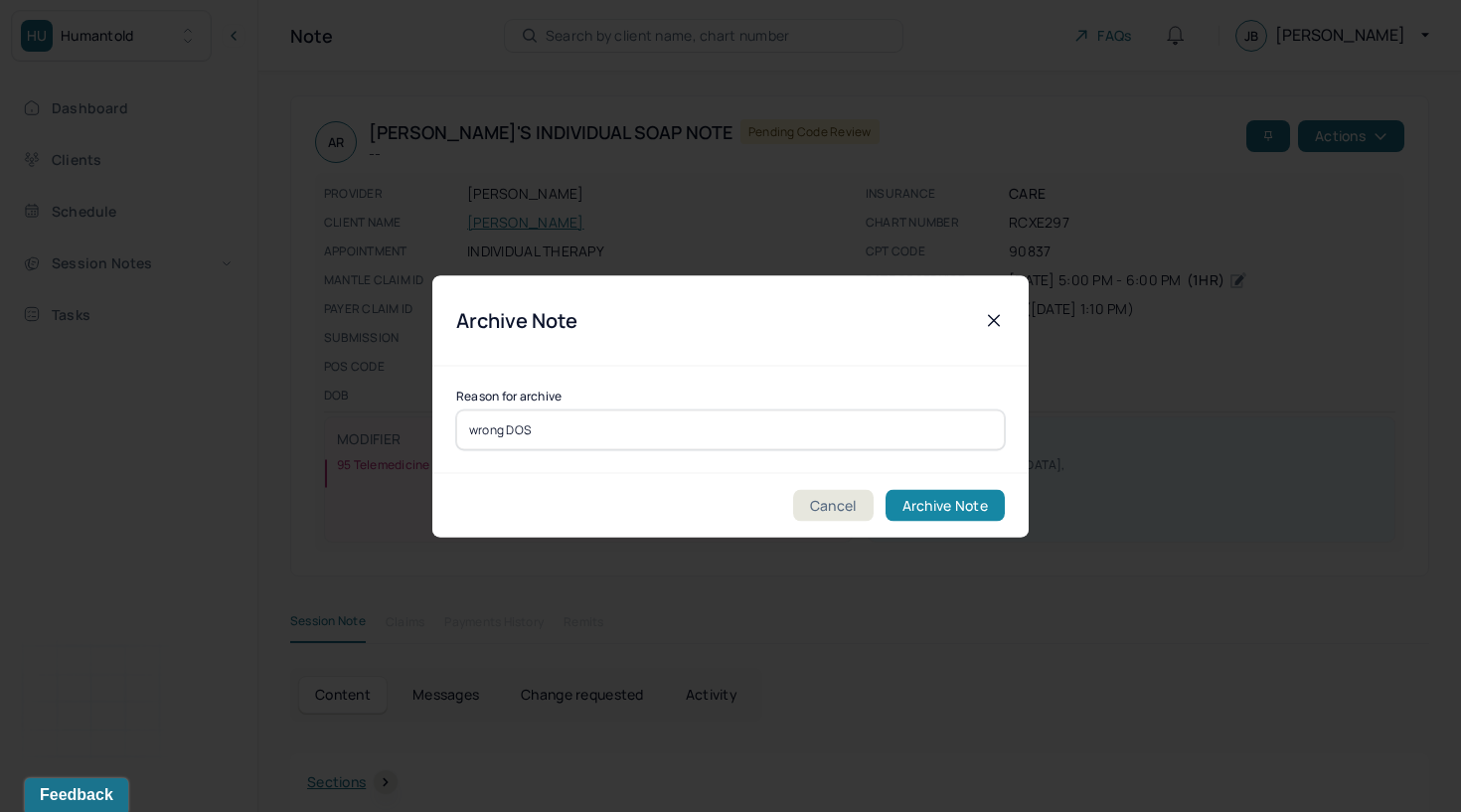 type on "wrong DOS" 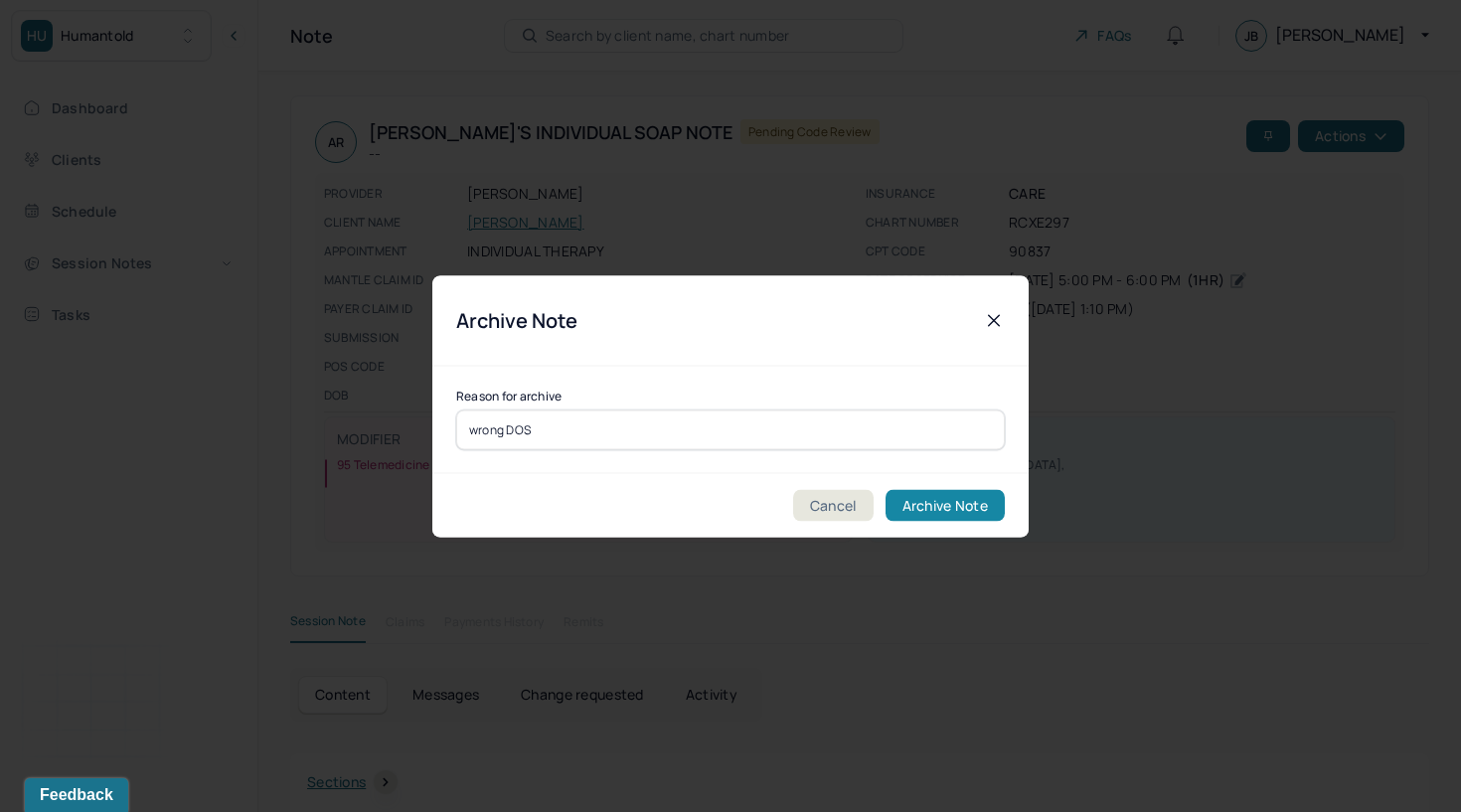 click on "Archive Note" at bounding box center (945, 505) 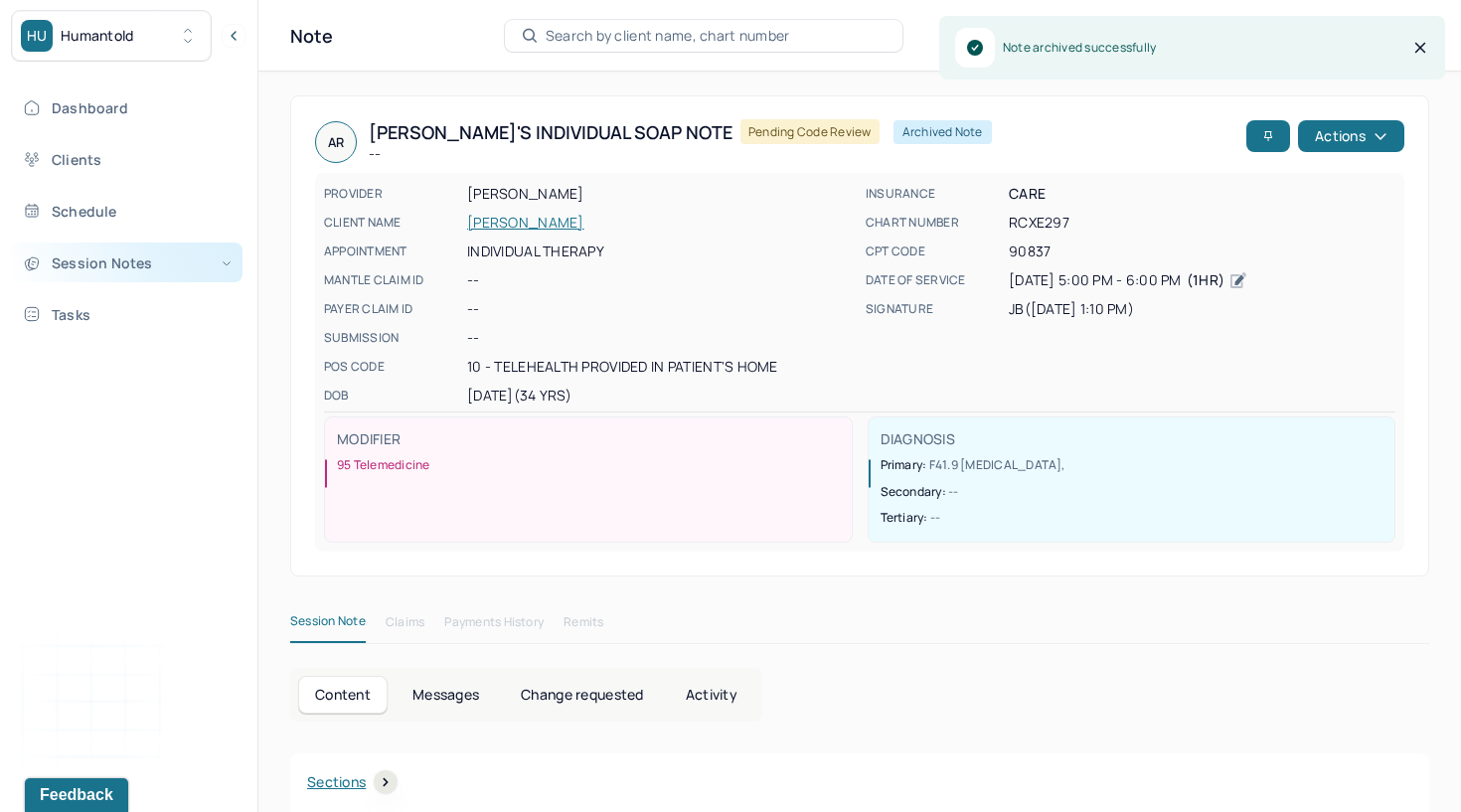 click on "Session Notes" at bounding box center [127, 262] 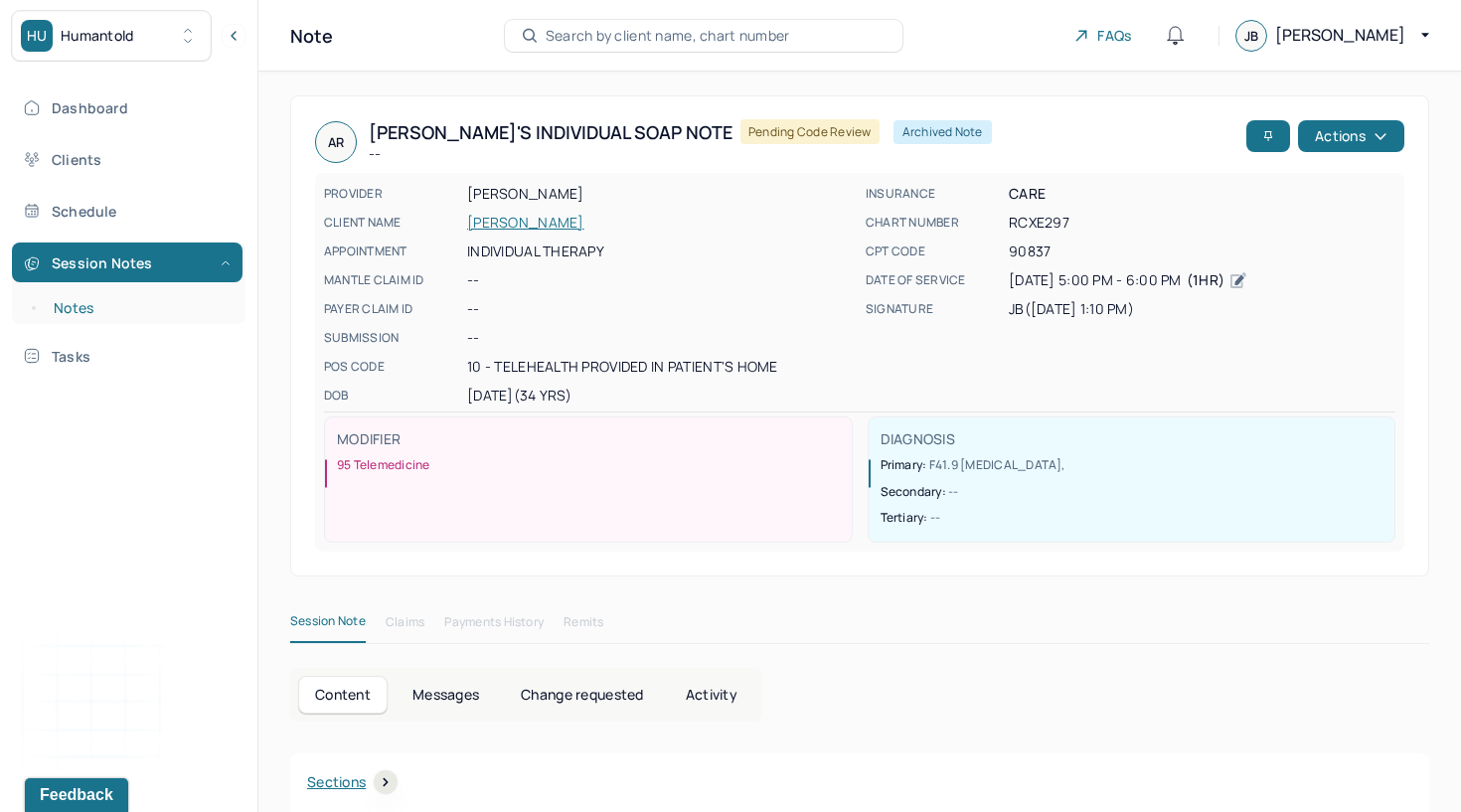 click on "Notes" at bounding box center (138, 308) 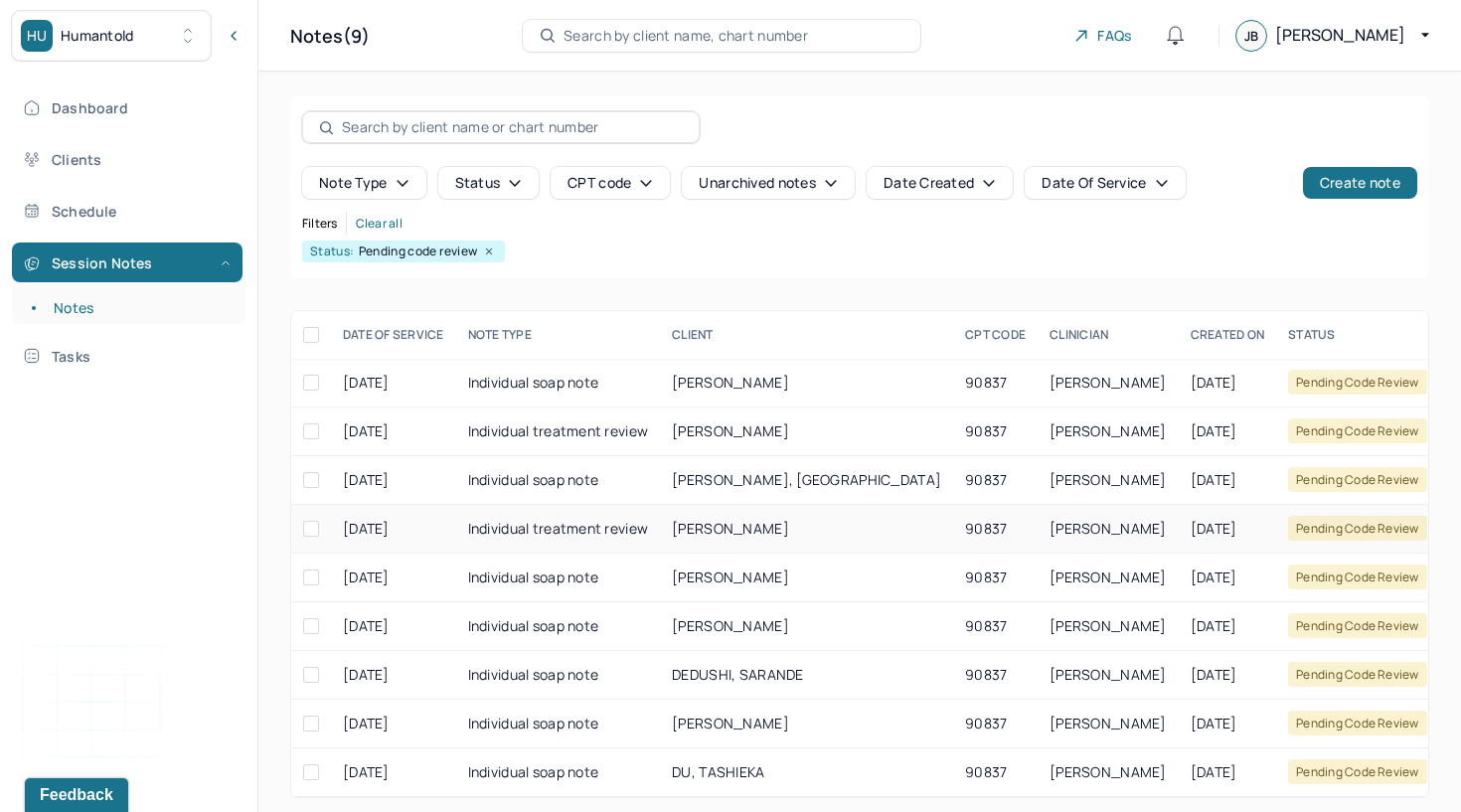 scroll, scrollTop: 0, scrollLeft: 0, axis: both 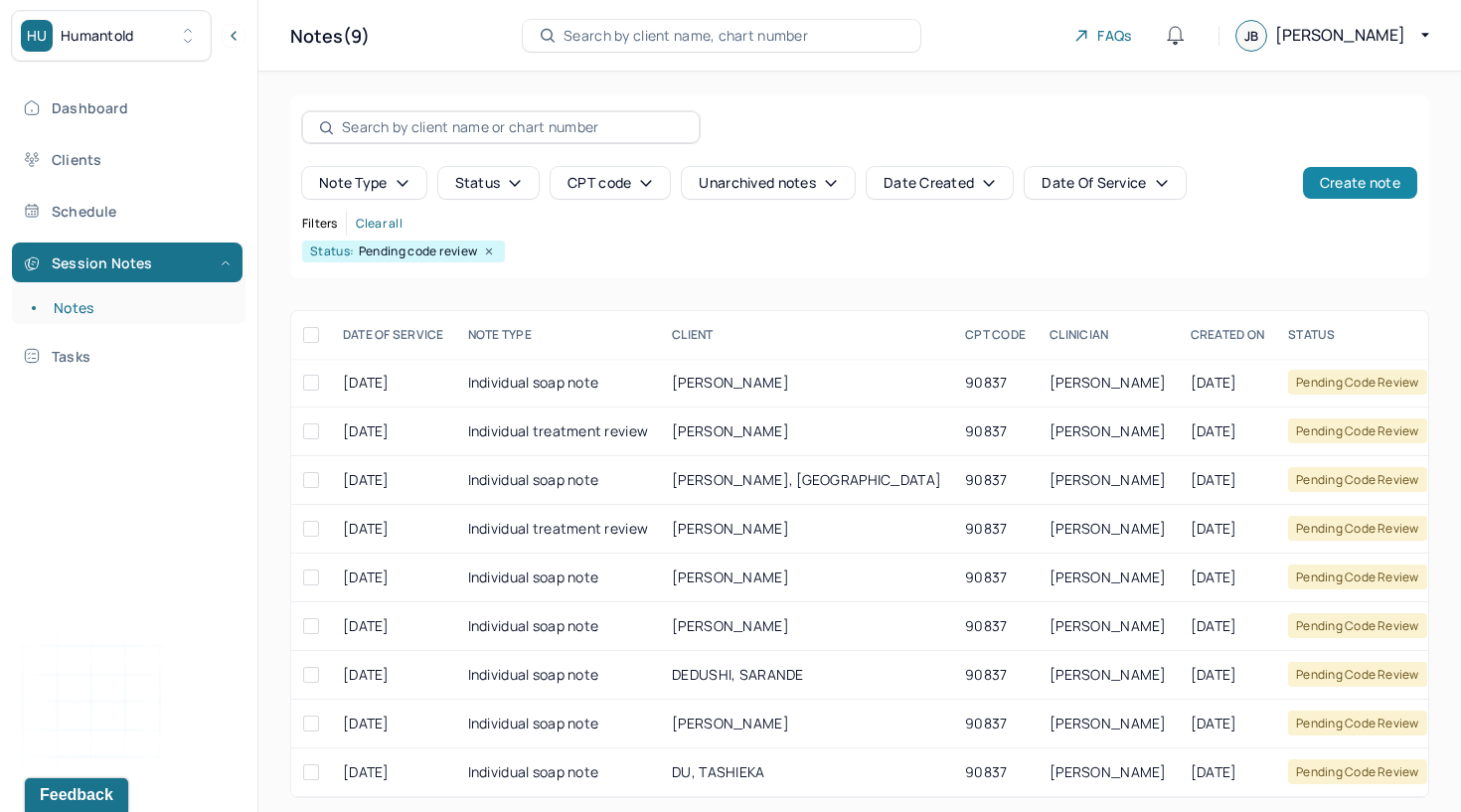 click on "Create note" at bounding box center [1360, 183] 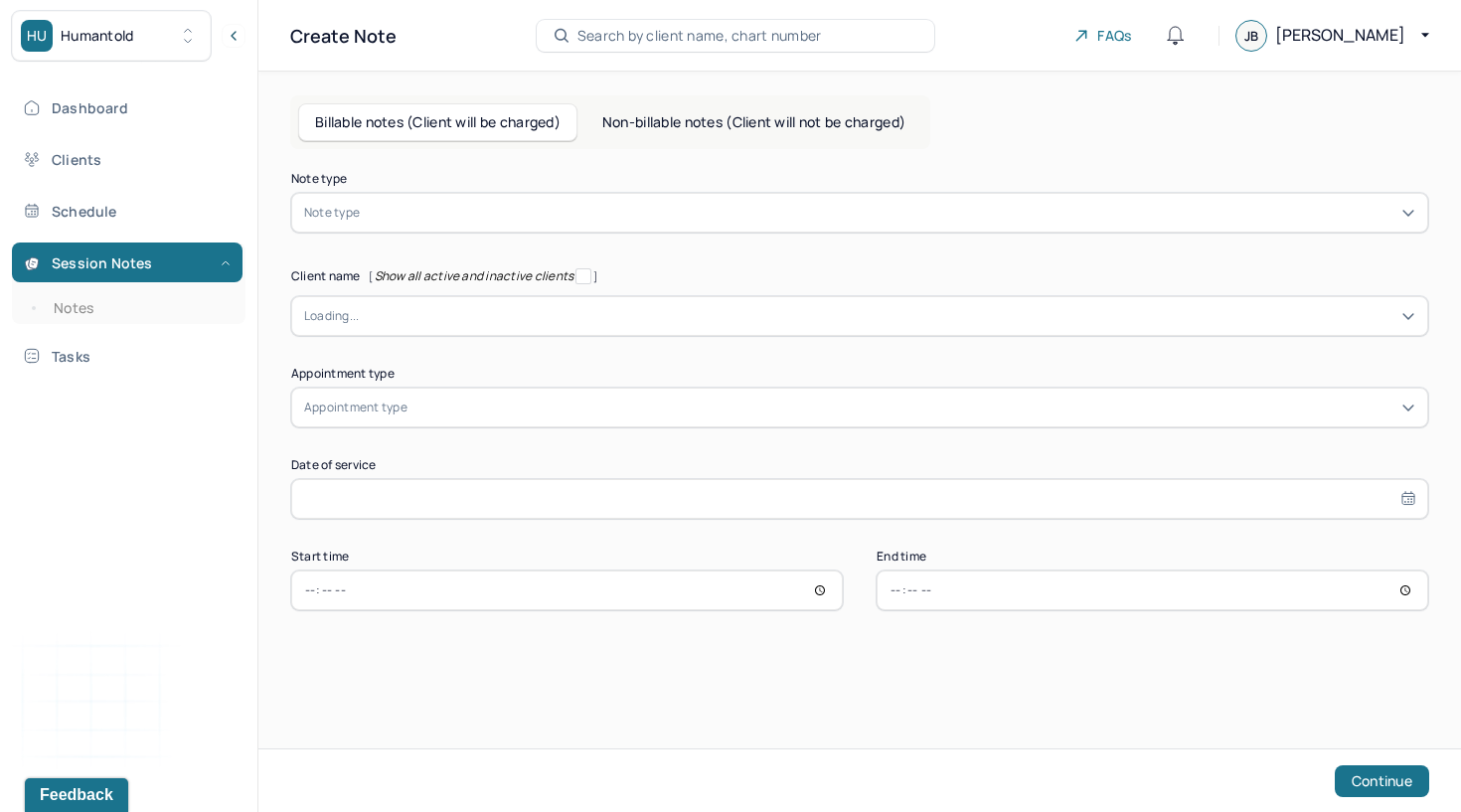 click on "Note type" at bounding box center [332, 213] 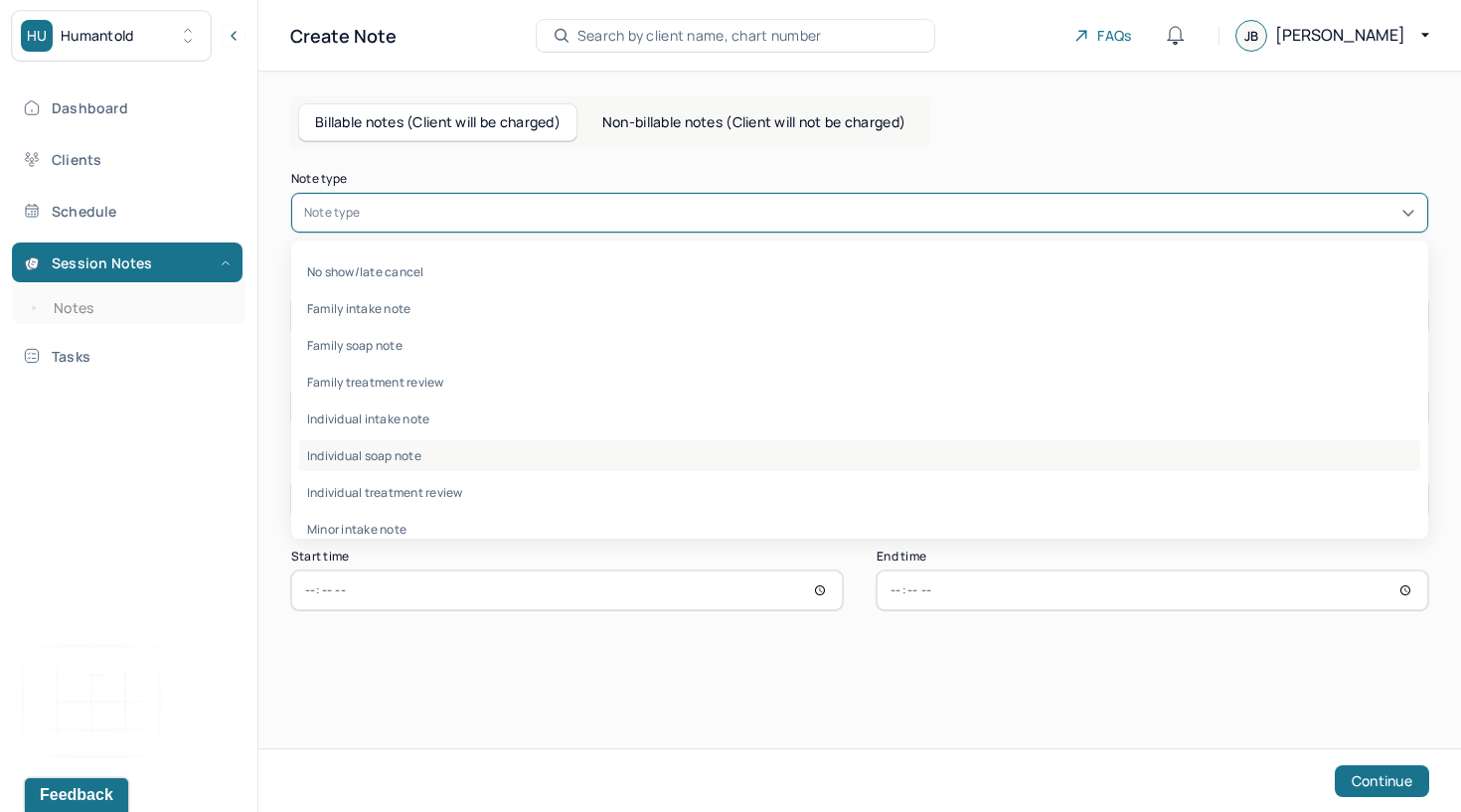 click on "Individual soap note" at bounding box center [860, 455] 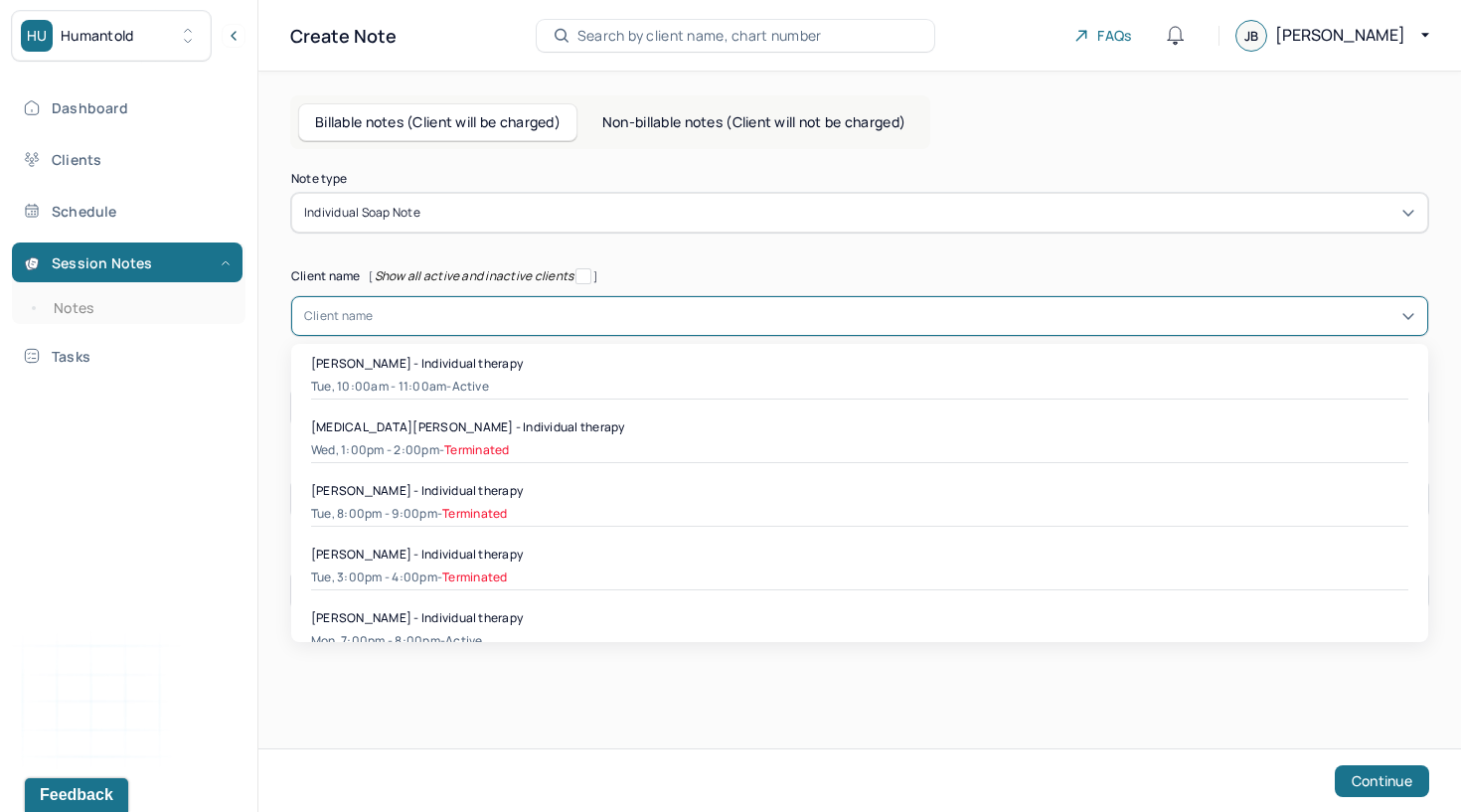 click on "Client name" at bounding box center (339, 316) 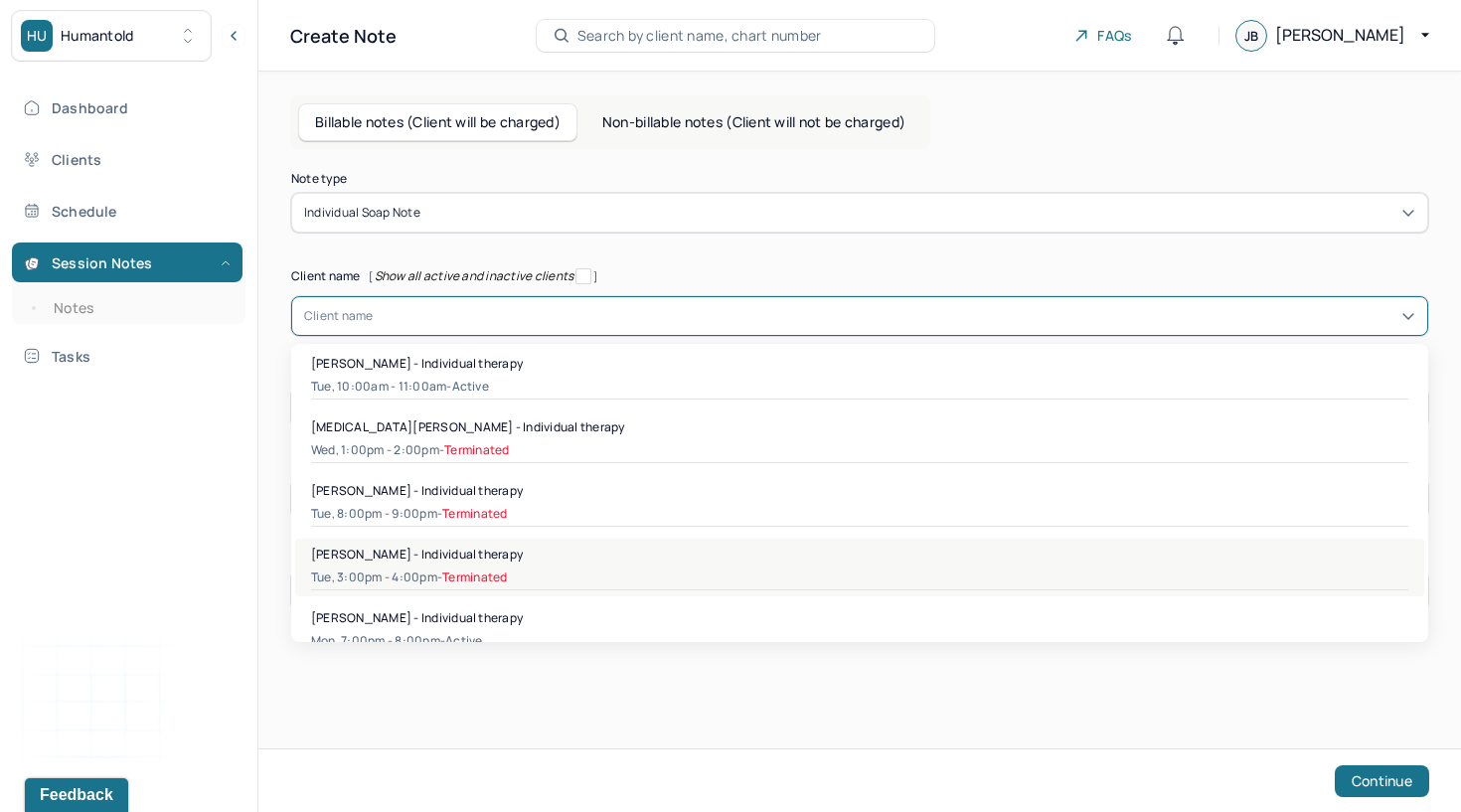 scroll, scrollTop: 0, scrollLeft: 0, axis: both 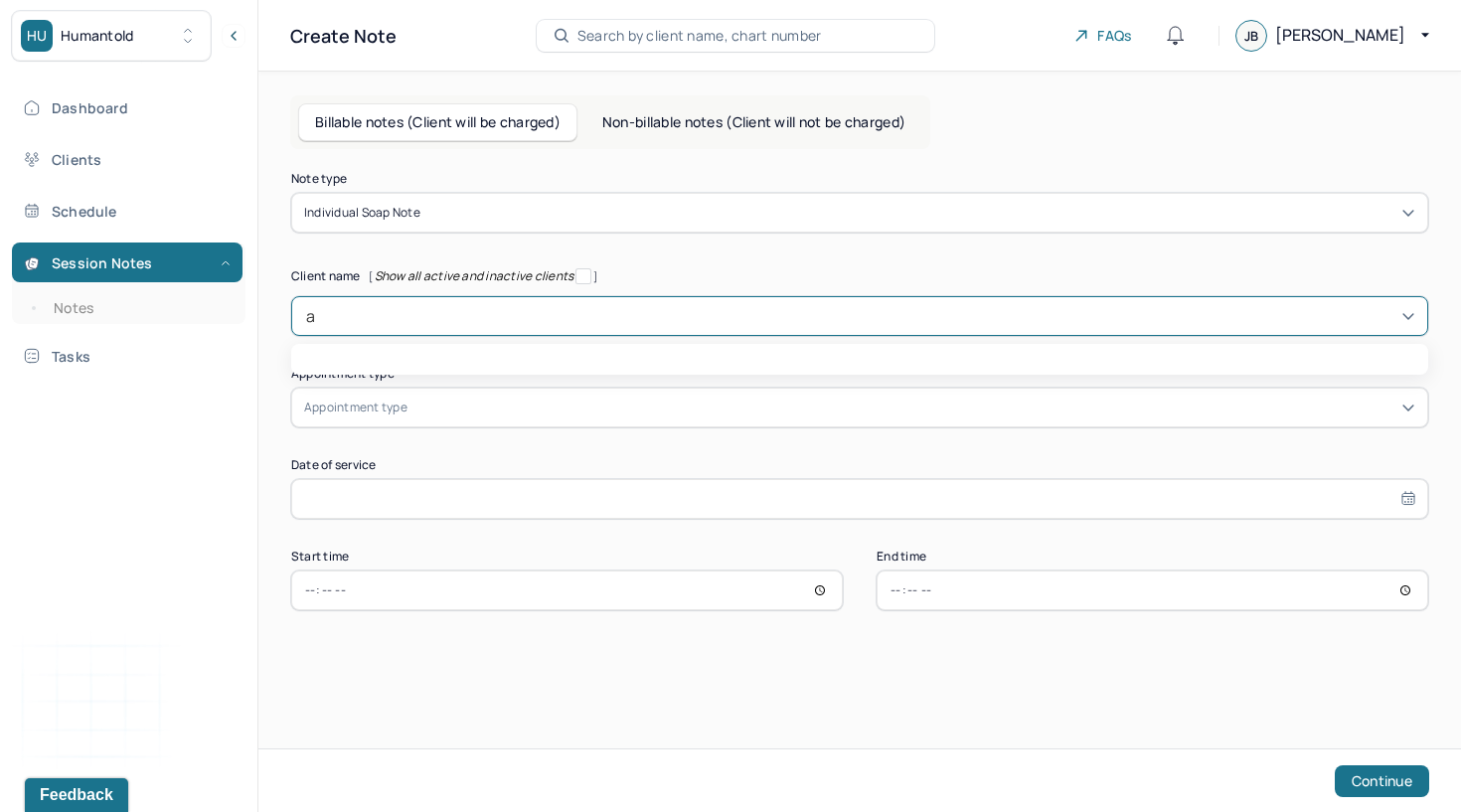 type on "as" 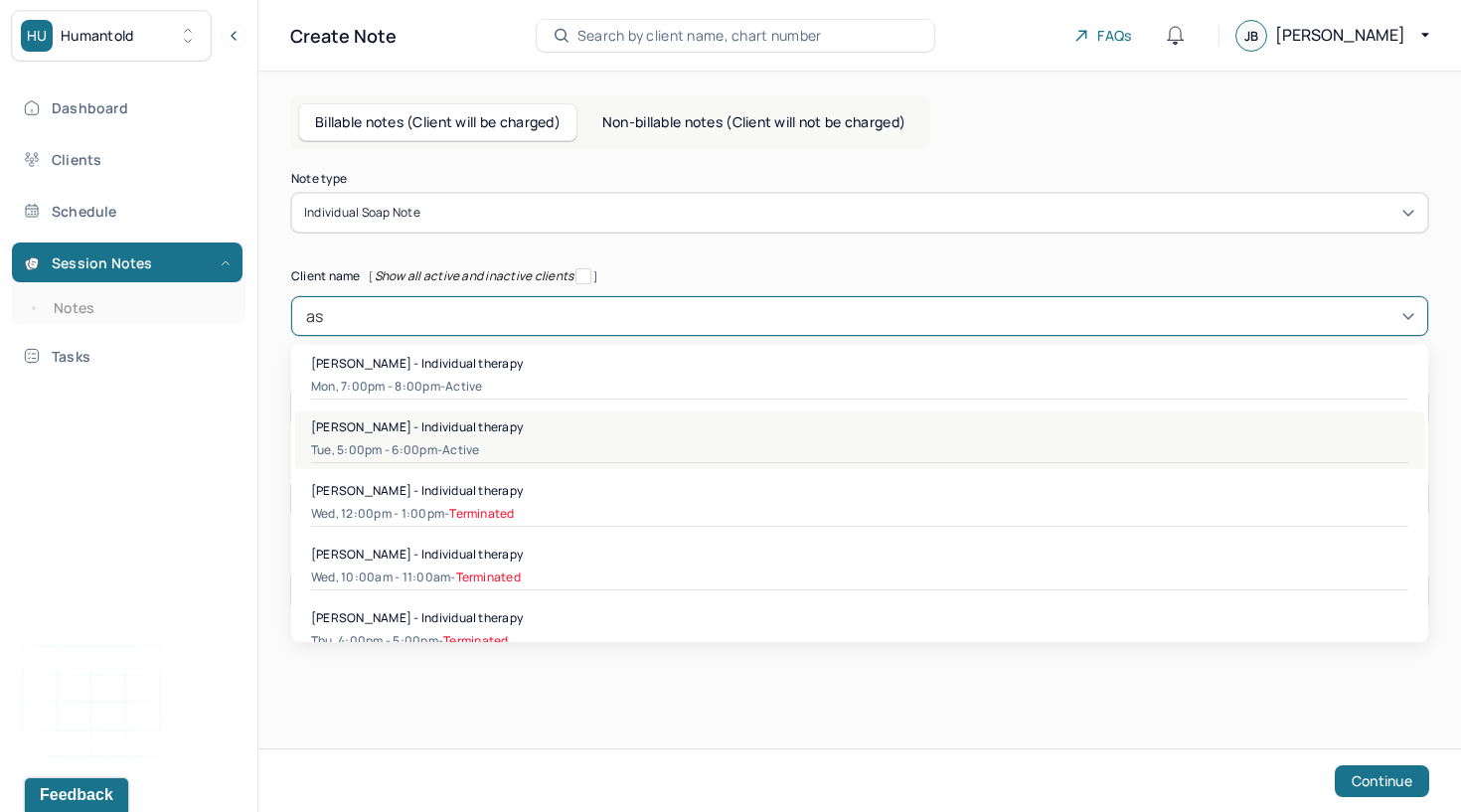 click on "Tue, 5:00pm - 6:00pm  -  active" at bounding box center [860, 450] 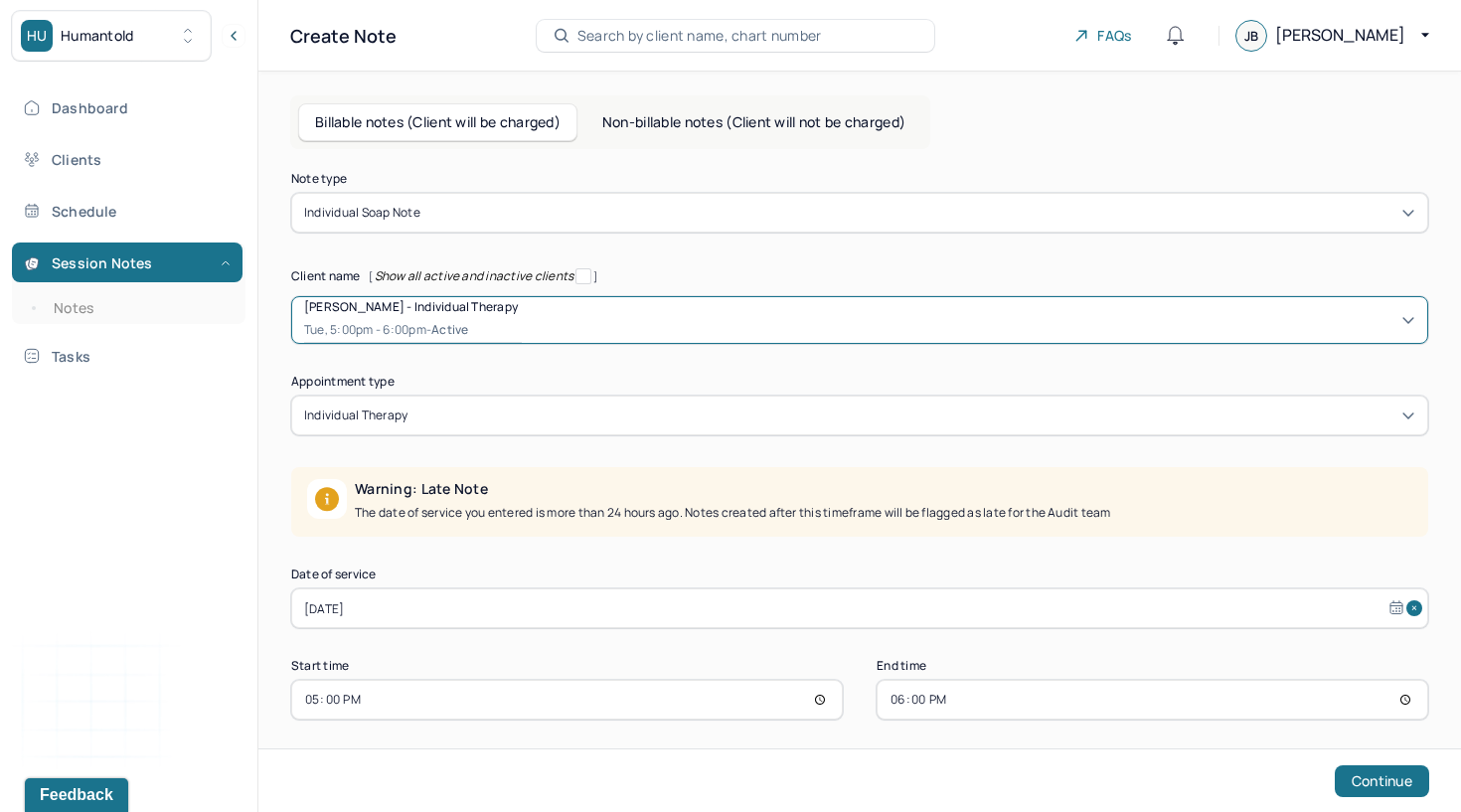 click on "[DATE]" at bounding box center (860, 608) 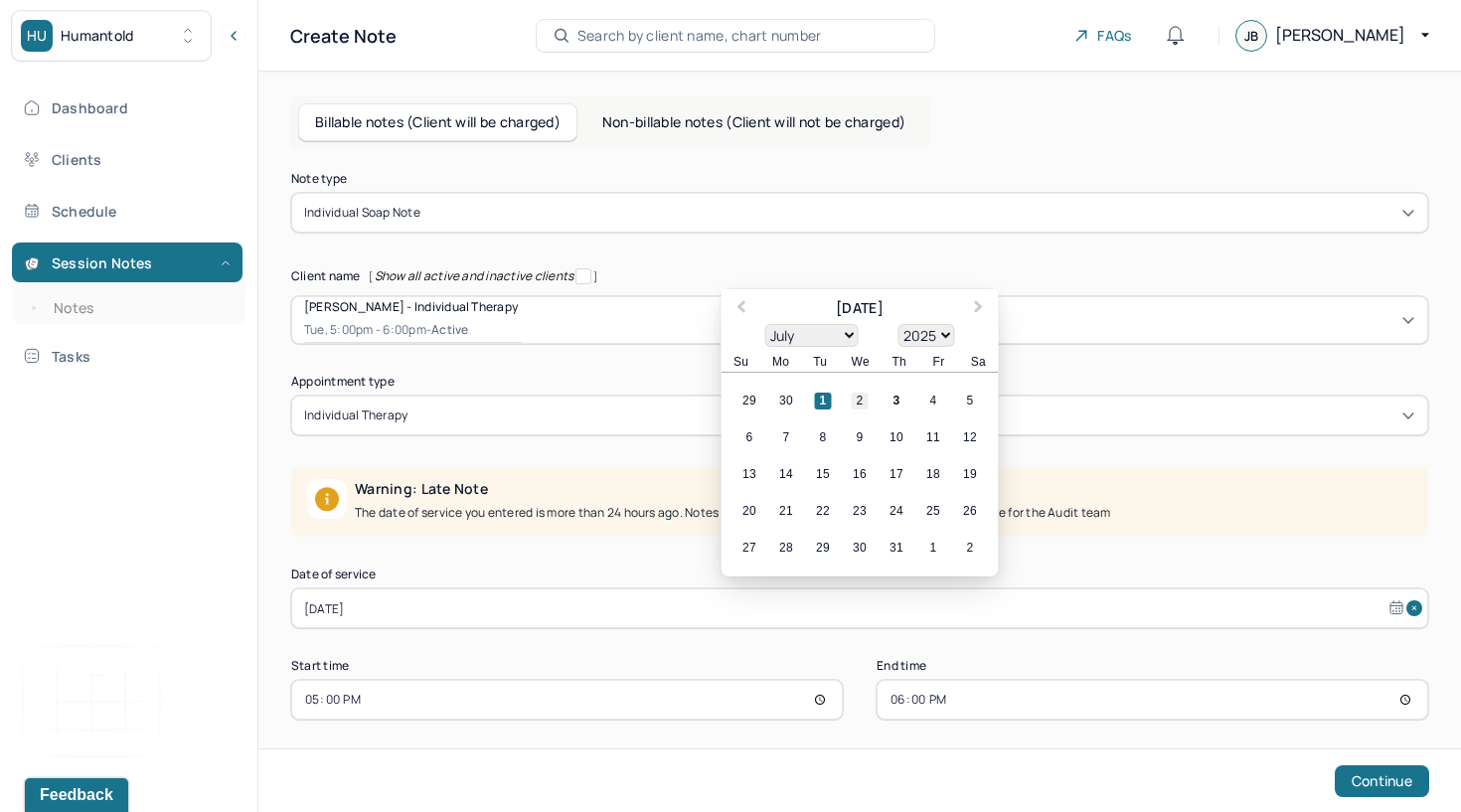 click on "2" at bounding box center [860, 401] 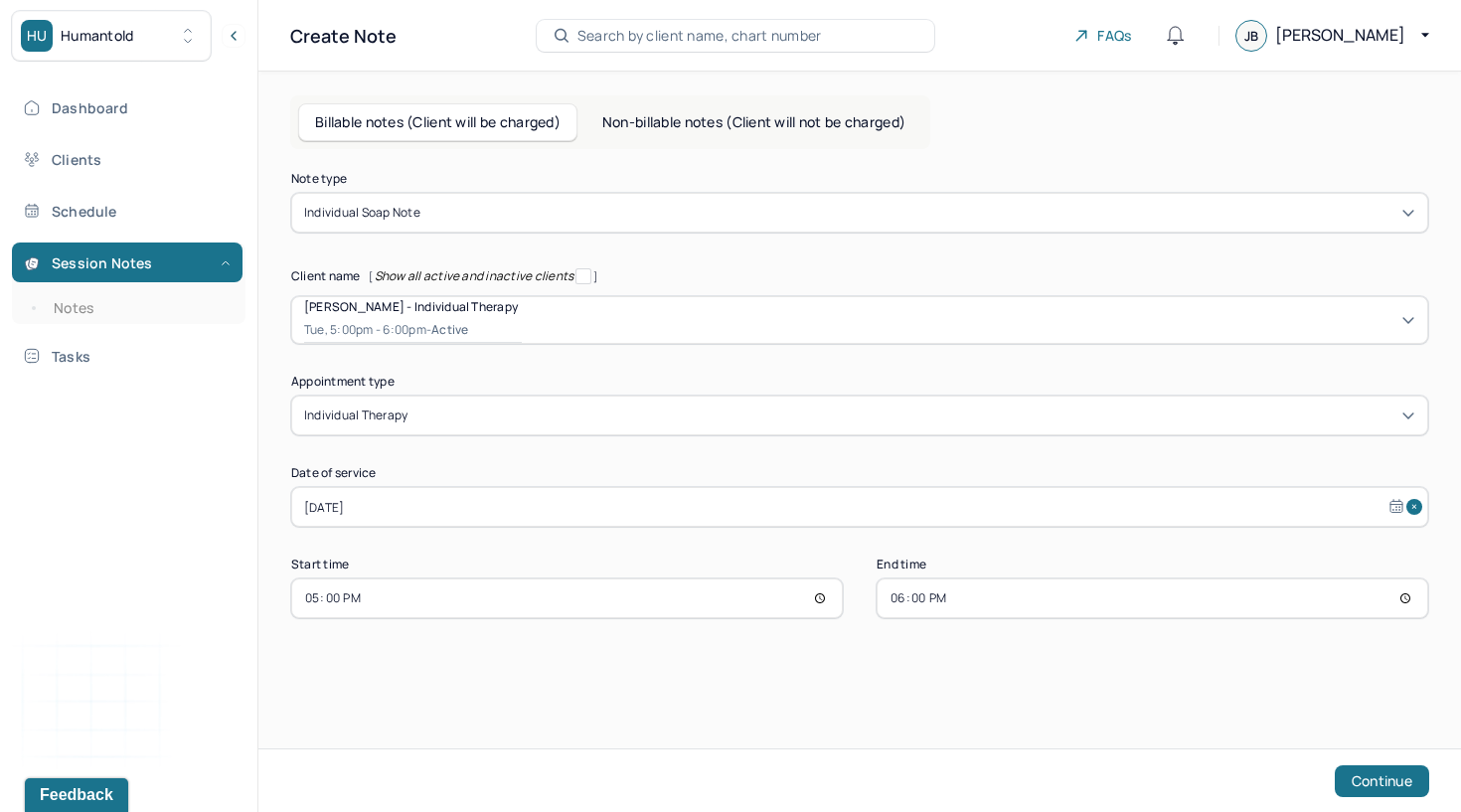 scroll, scrollTop: 0, scrollLeft: 0, axis: both 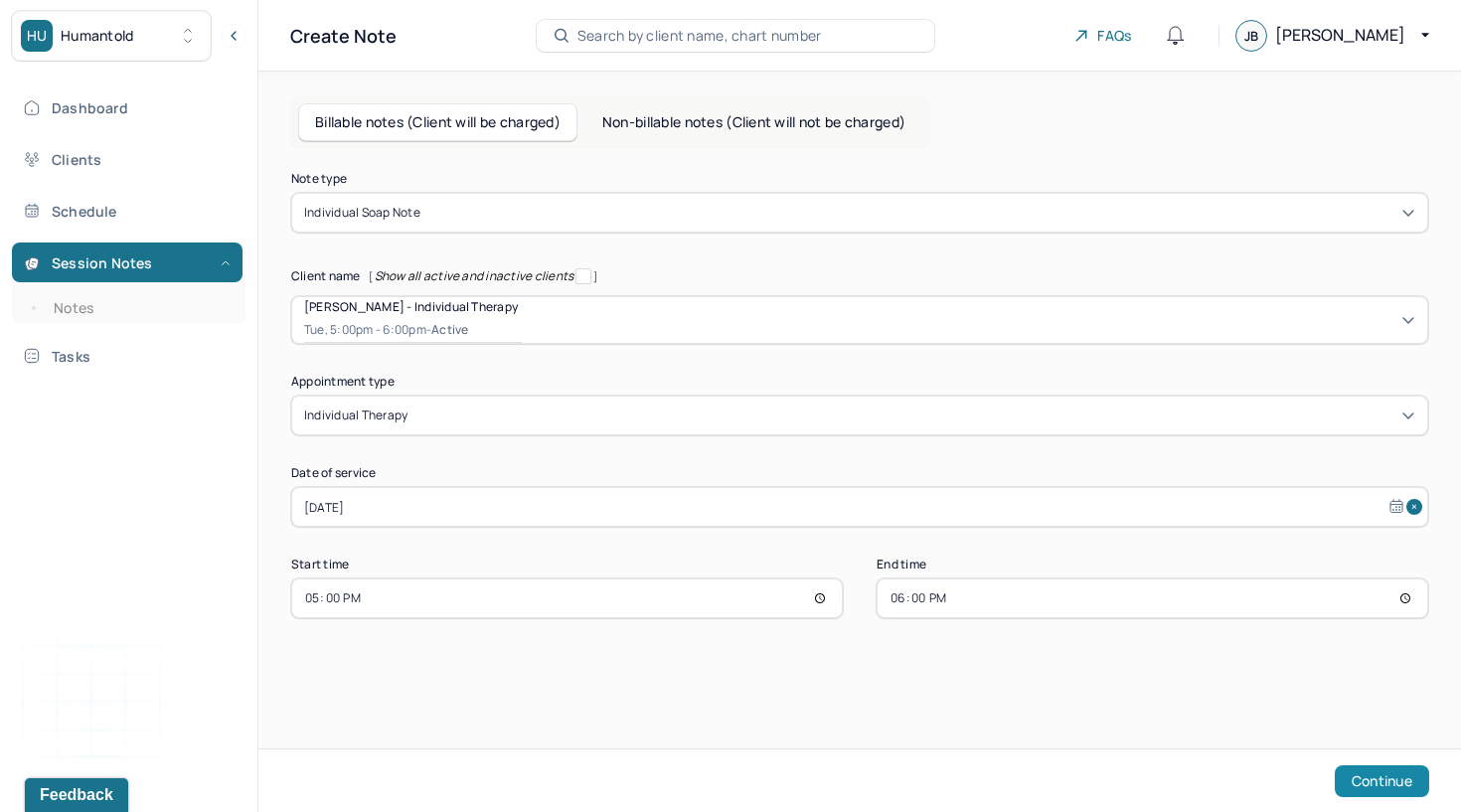 click on "Continue" at bounding box center [1381, 781] 